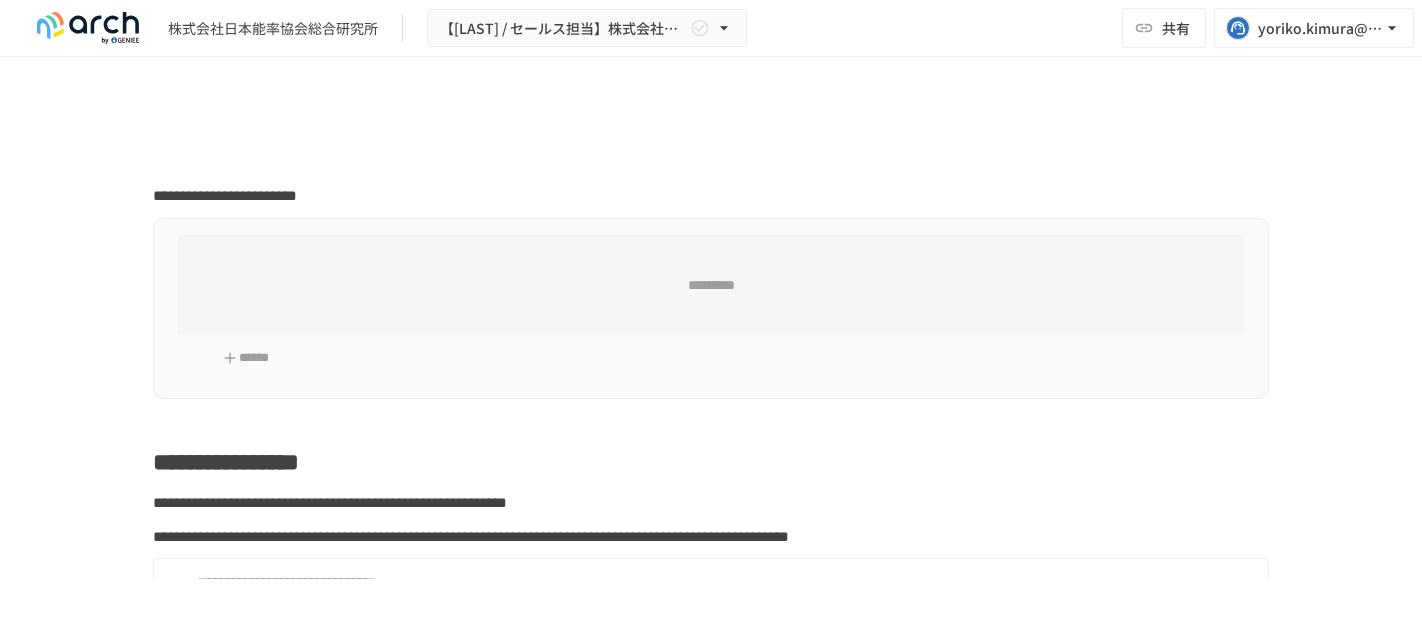 scroll, scrollTop: 0, scrollLeft: 0, axis: both 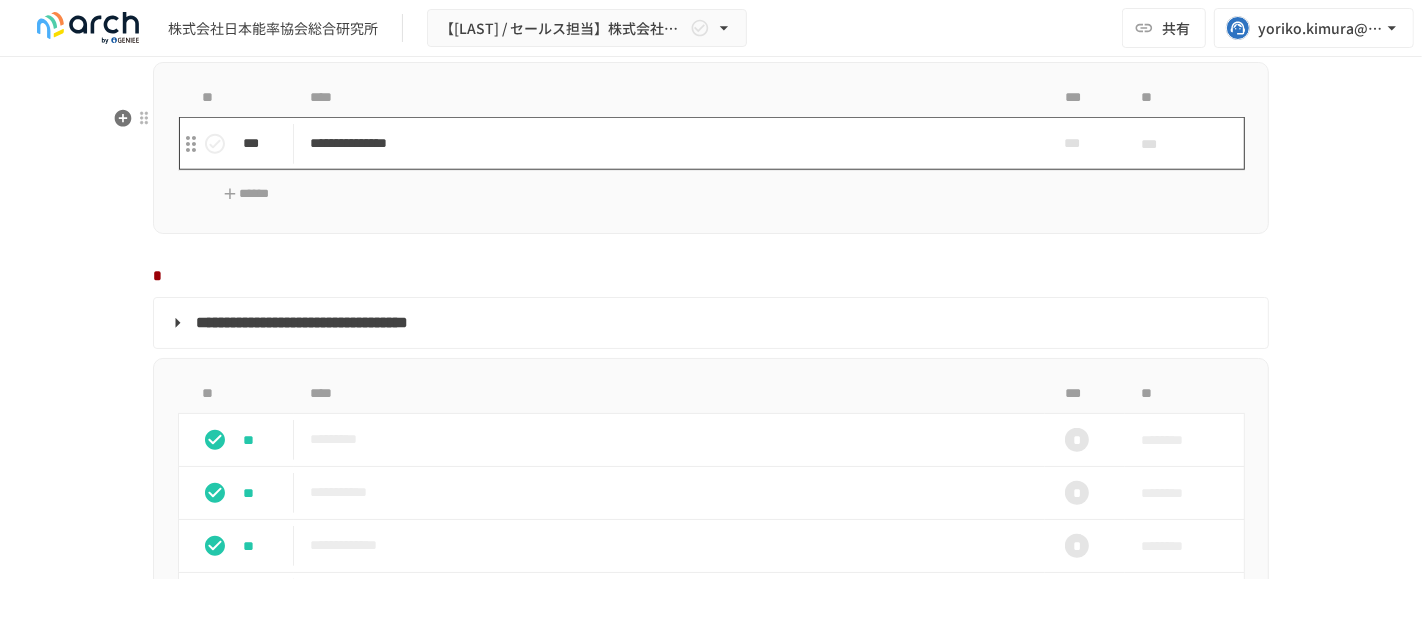 click on "**********" at bounding box center (669, 143) 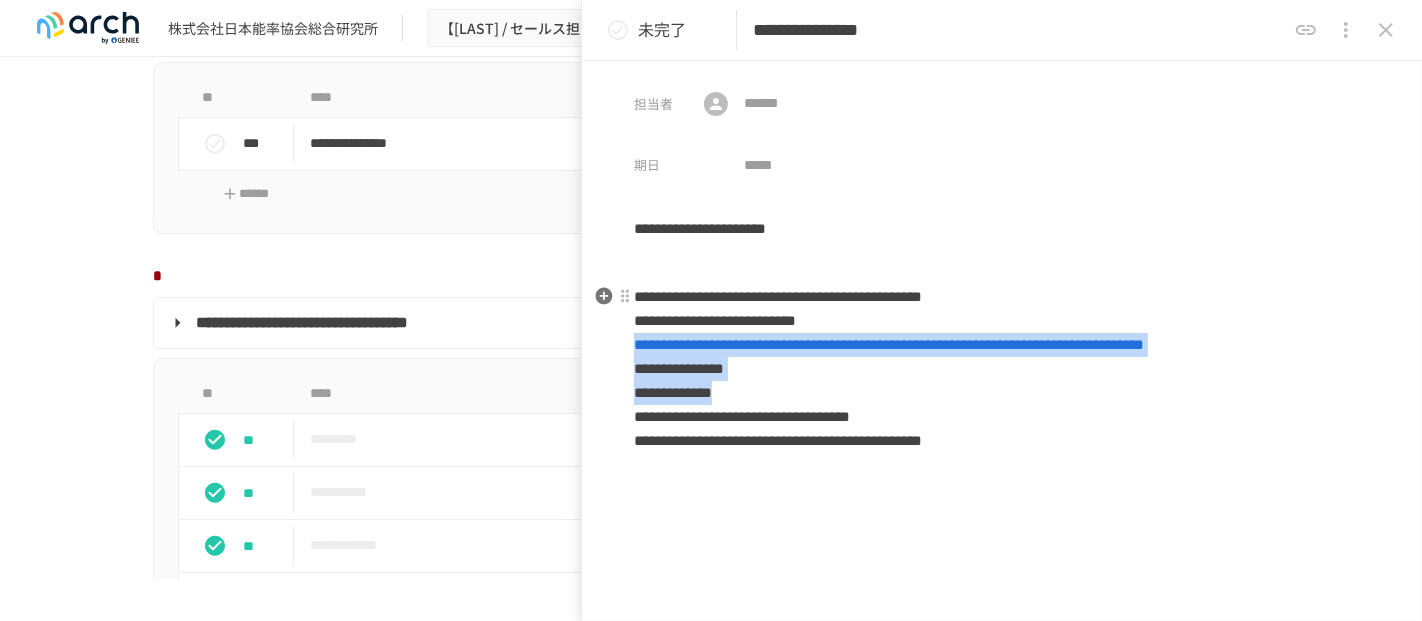 drag, startPoint x: 786, startPoint y: 388, endPoint x: 635, endPoint y: 351, distance: 155.46704 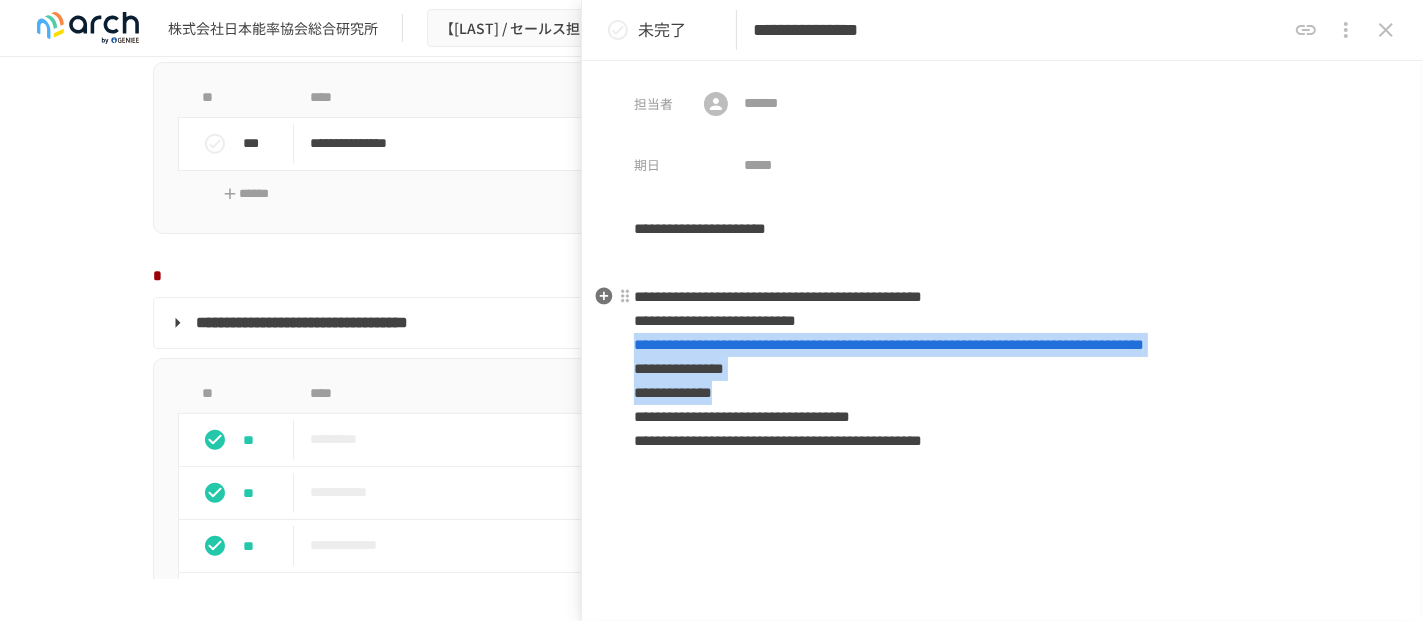 click on "**********" at bounding box center (1002, 369) 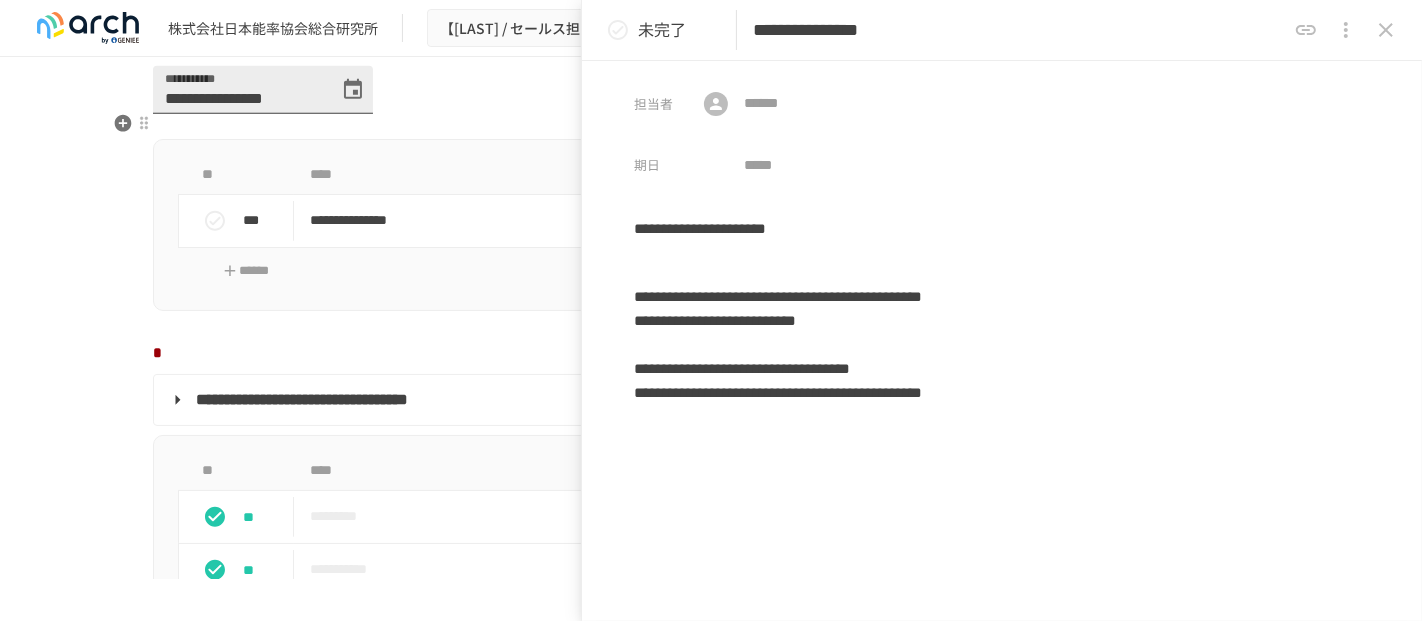 scroll, scrollTop: 1555, scrollLeft: 0, axis: vertical 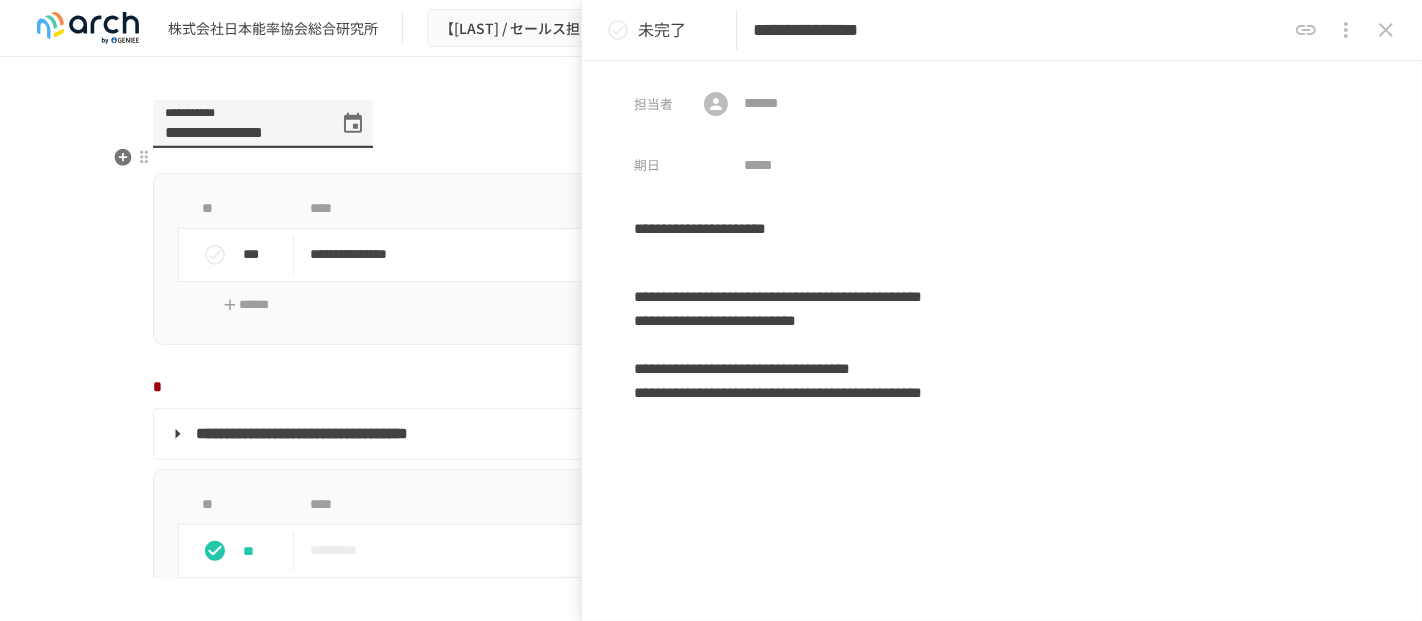 drag, startPoint x: 306, startPoint y: 178, endPoint x: 161, endPoint y: 181, distance: 145.03104 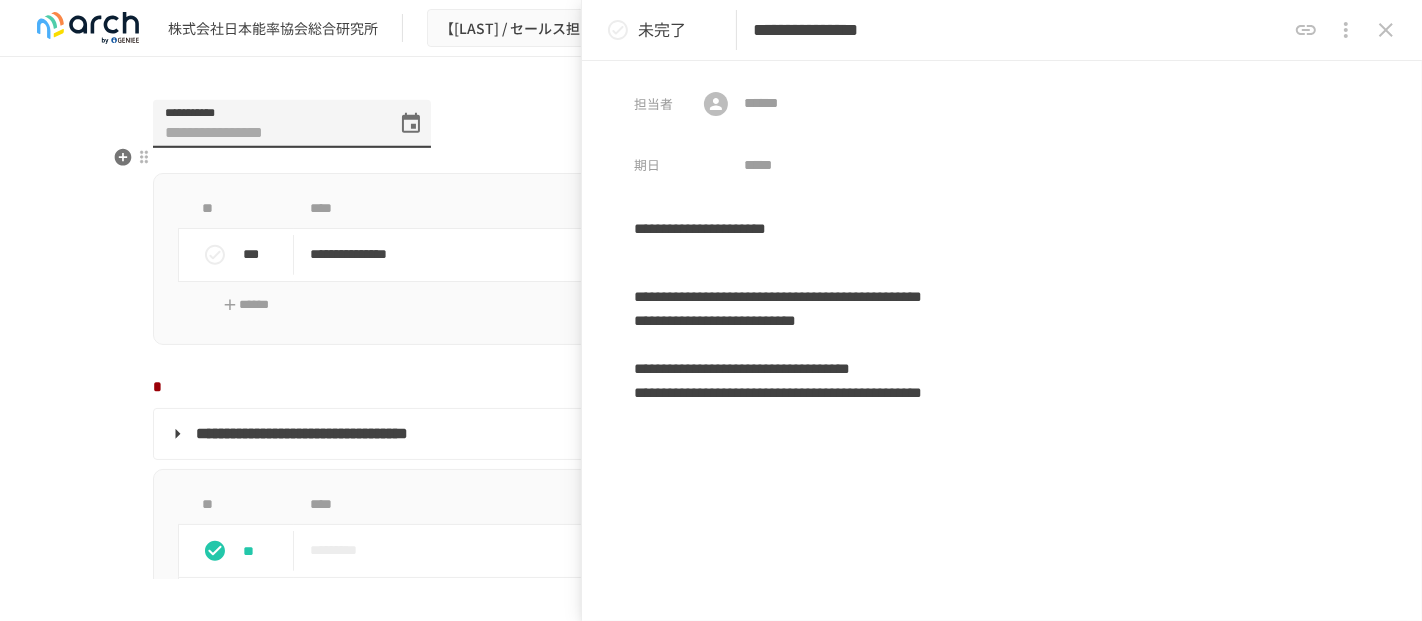 type 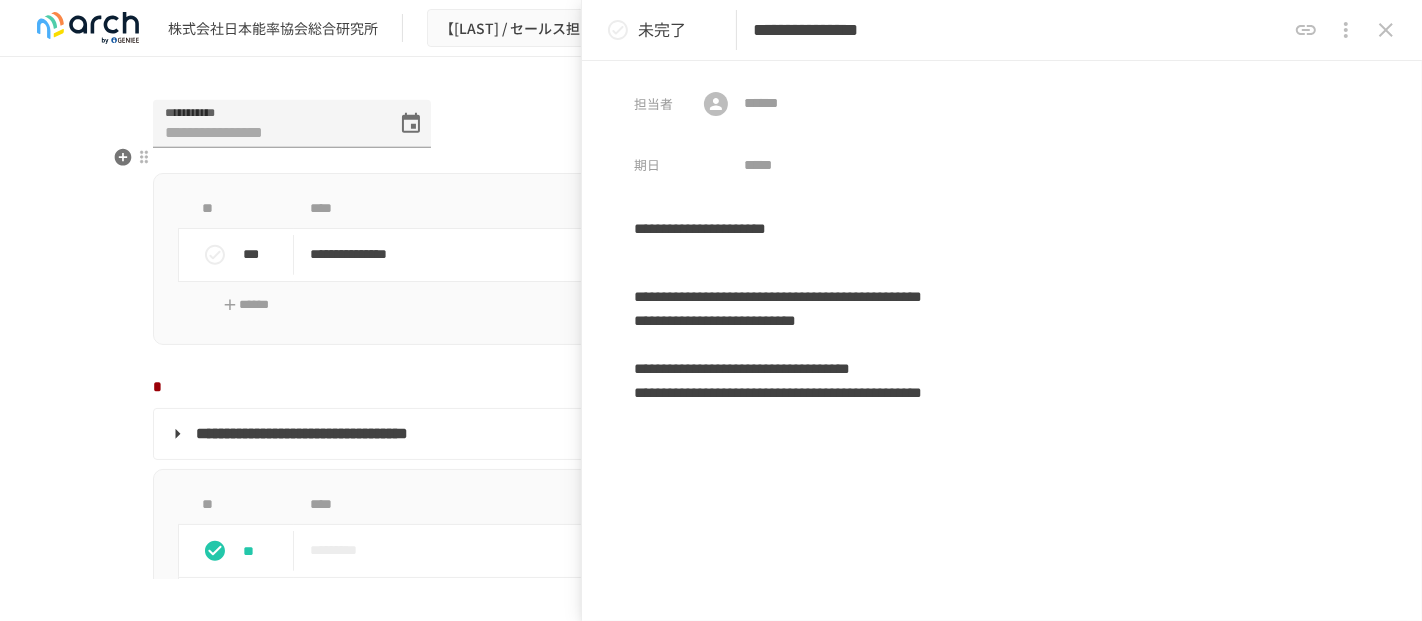 click on "**********" at bounding box center (711, 136) 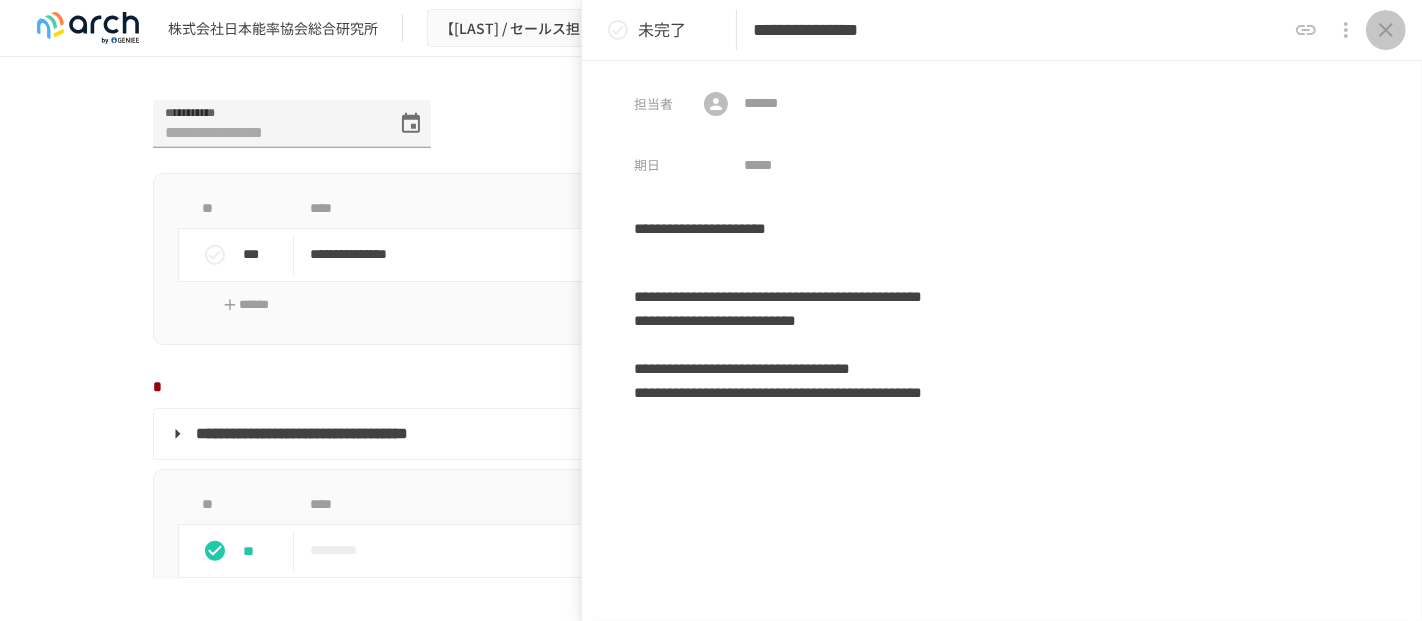 click 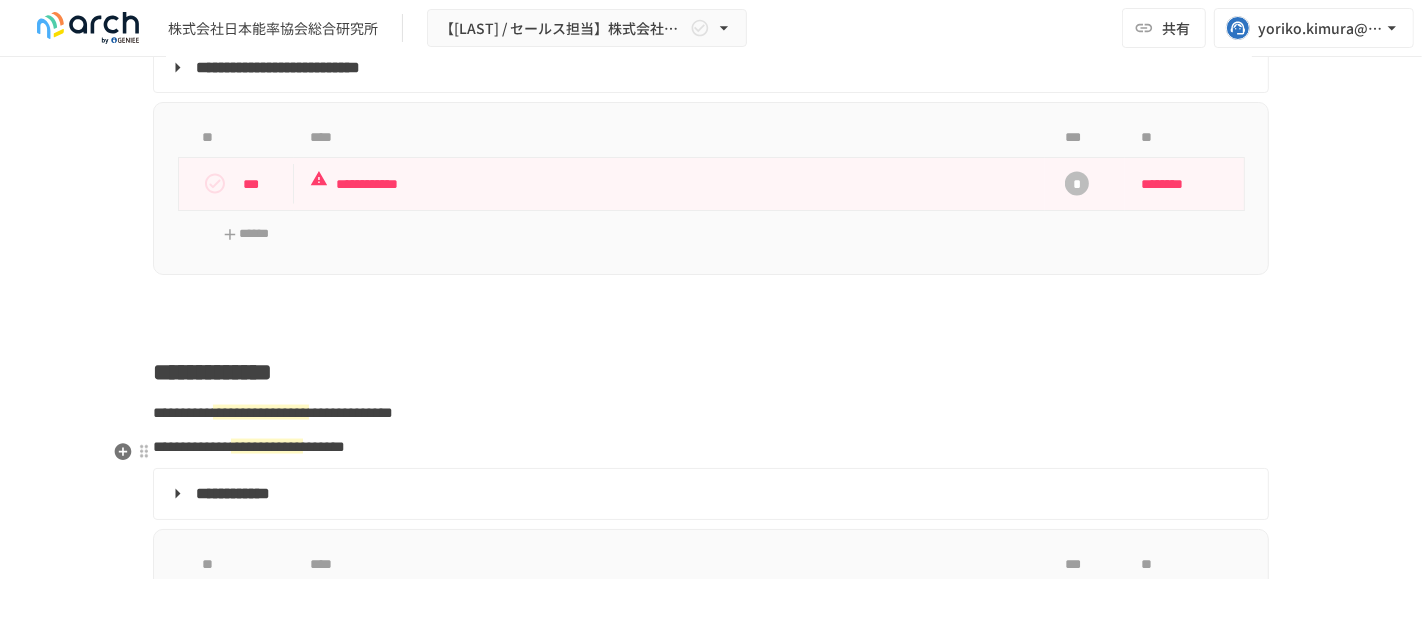 scroll, scrollTop: 2777, scrollLeft: 0, axis: vertical 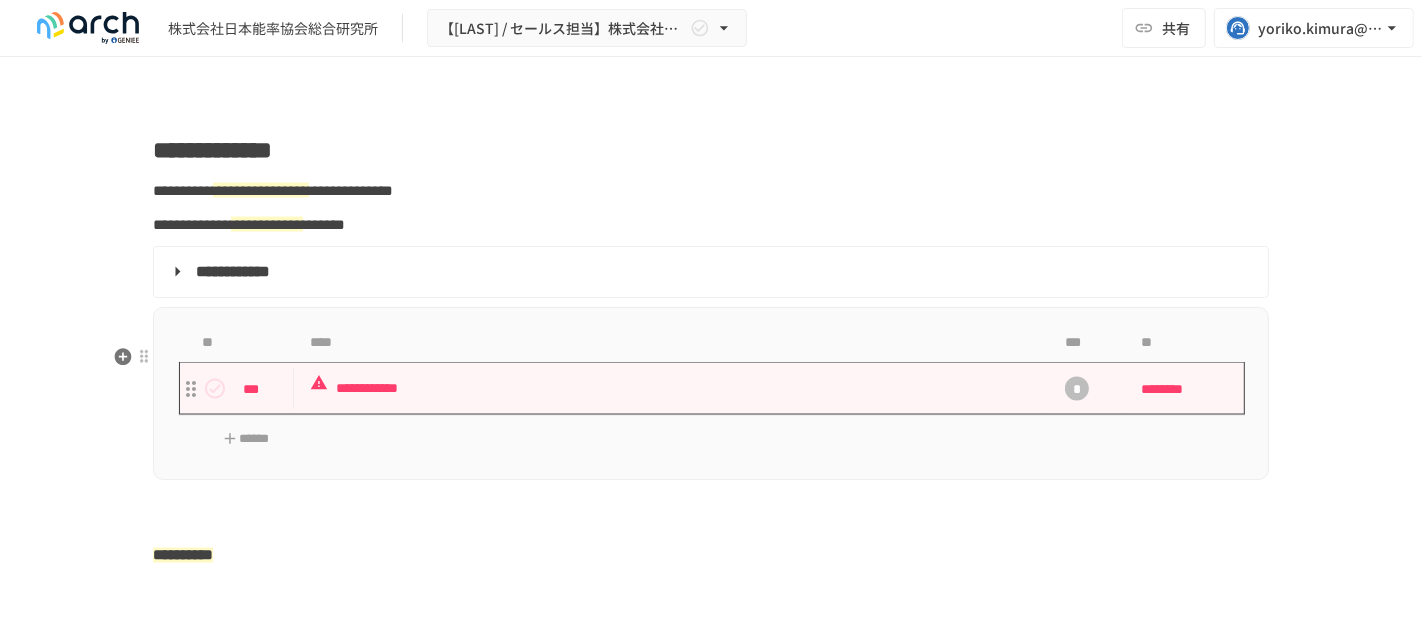 click on "**********" at bounding box center (669, 388) 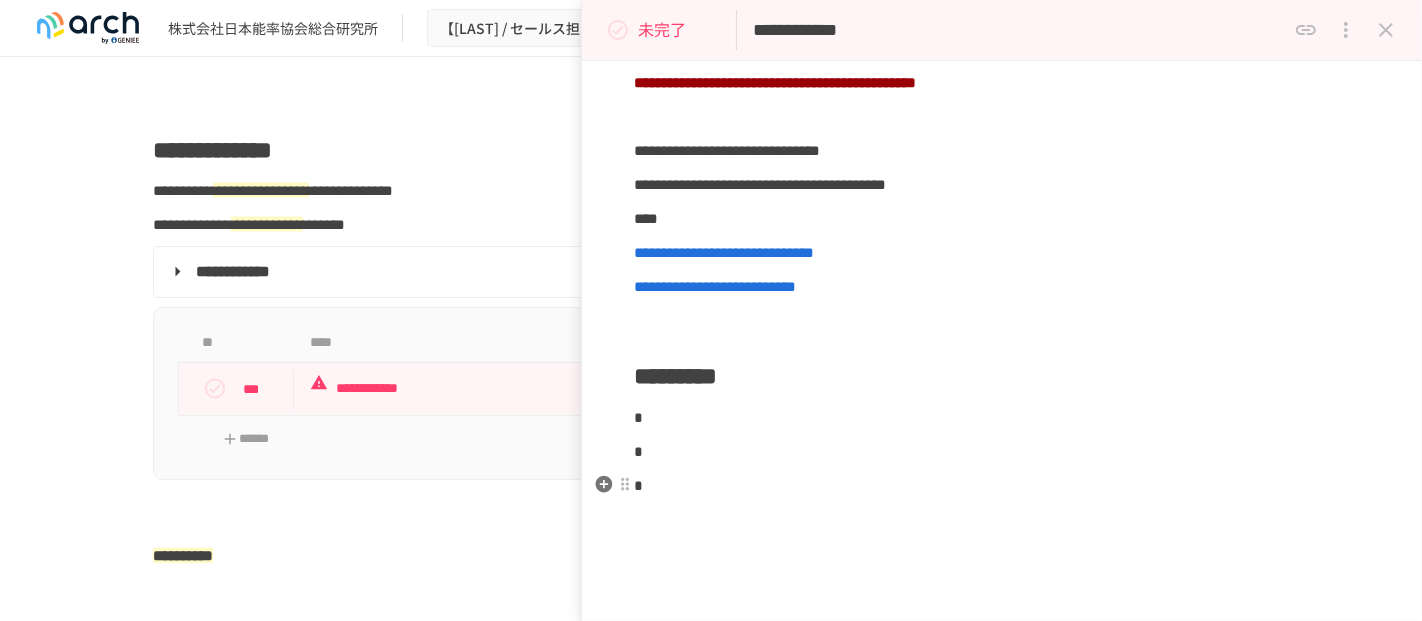 scroll, scrollTop: 333, scrollLeft: 0, axis: vertical 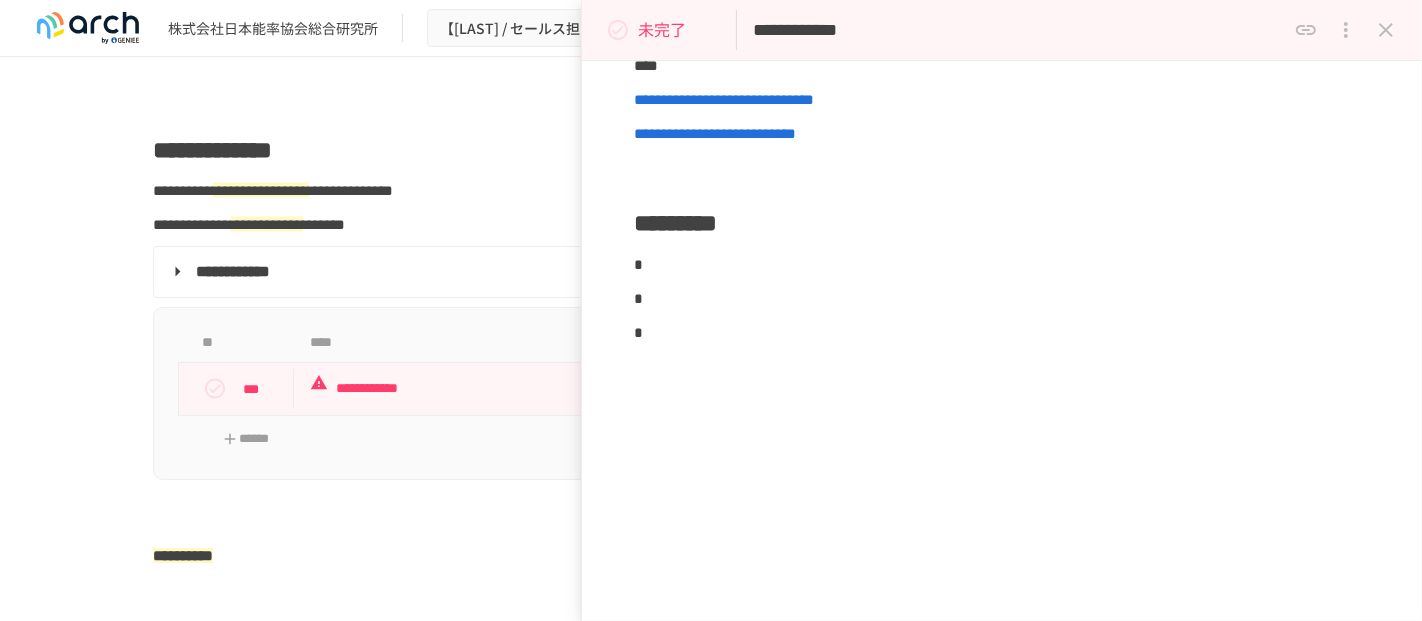 drag, startPoint x: 1394, startPoint y: 20, endPoint x: 1394, endPoint y: 6, distance: 14 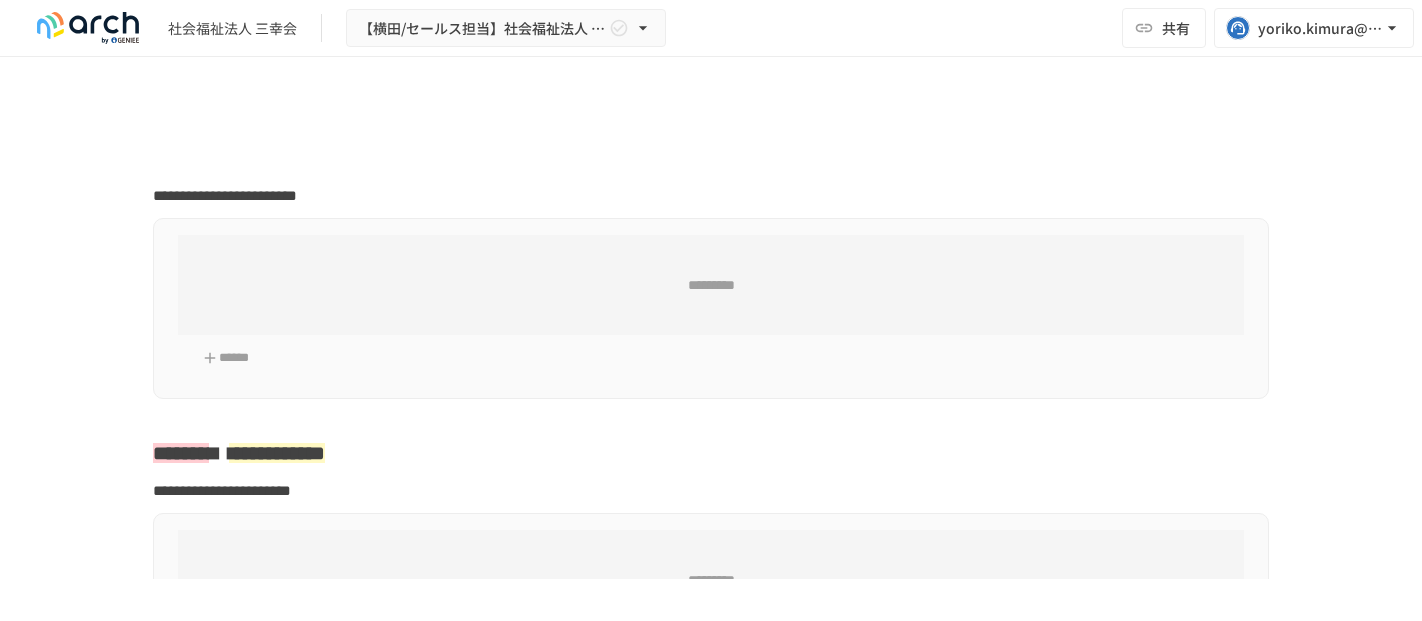 type on "**********" 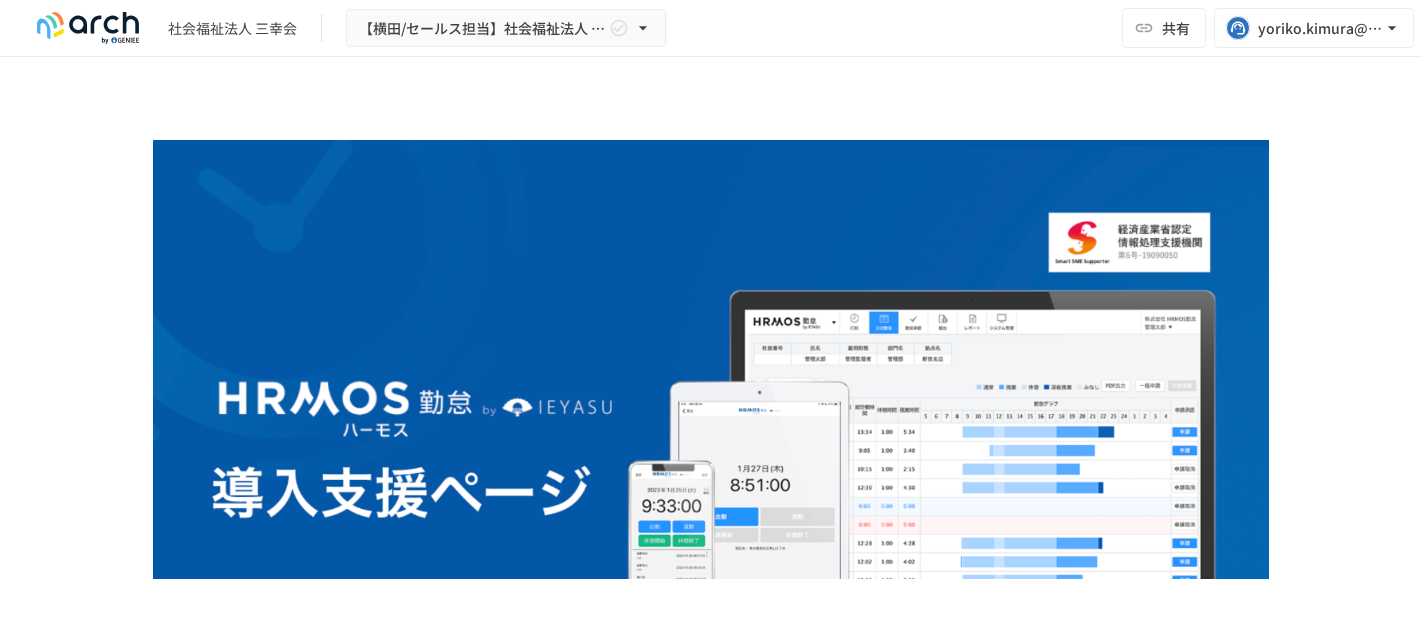 scroll, scrollTop: 0, scrollLeft: 0, axis: both 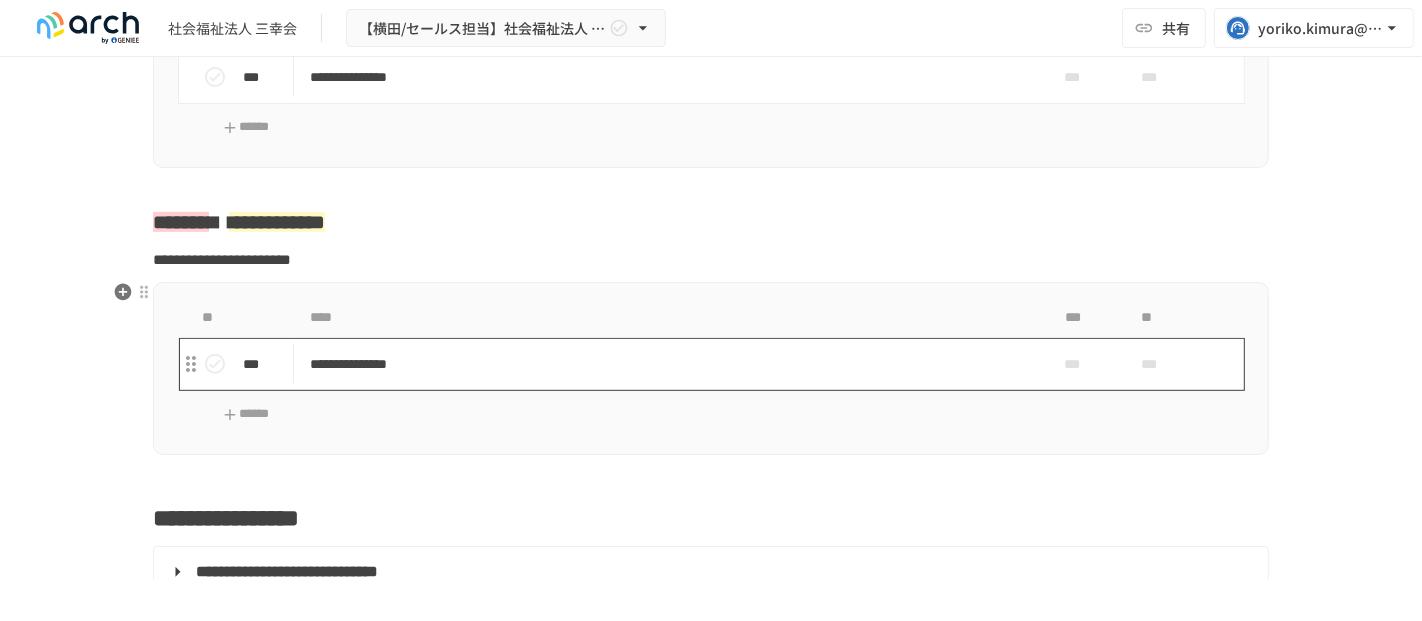 click on "**********" at bounding box center [669, 364] 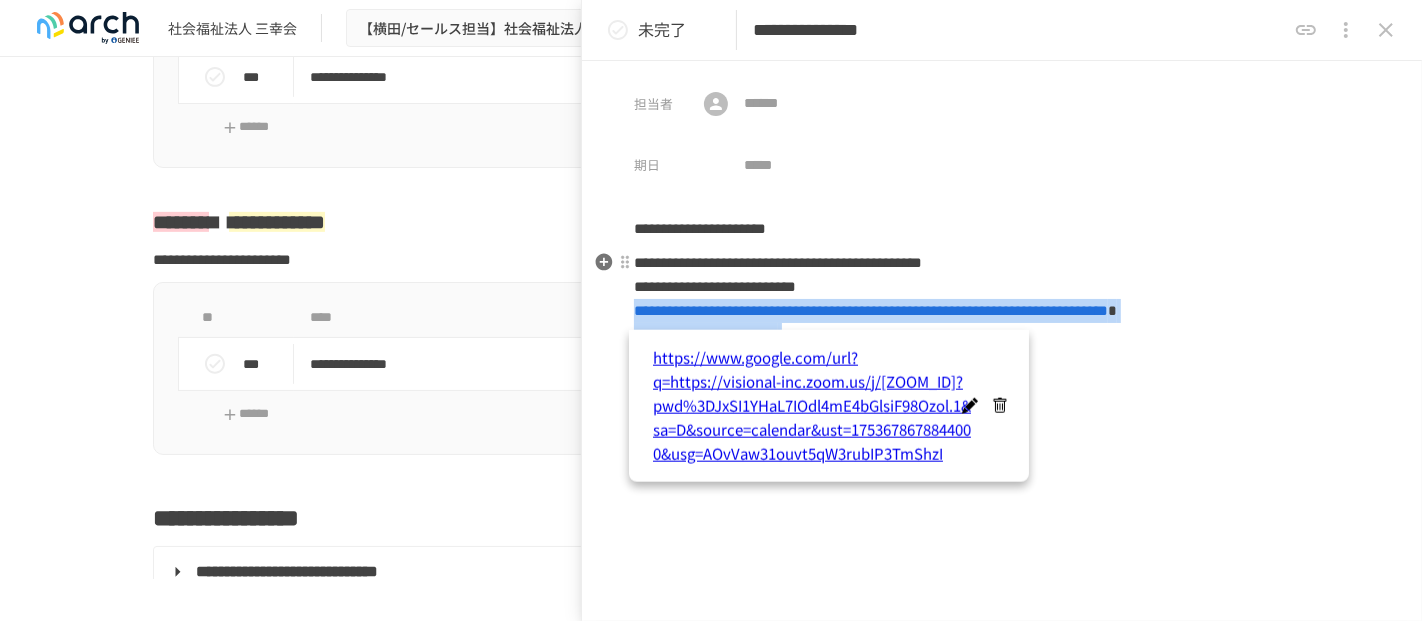 drag, startPoint x: 784, startPoint y: 364, endPoint x: 632, endPoint y: 316, distance: 159.39886 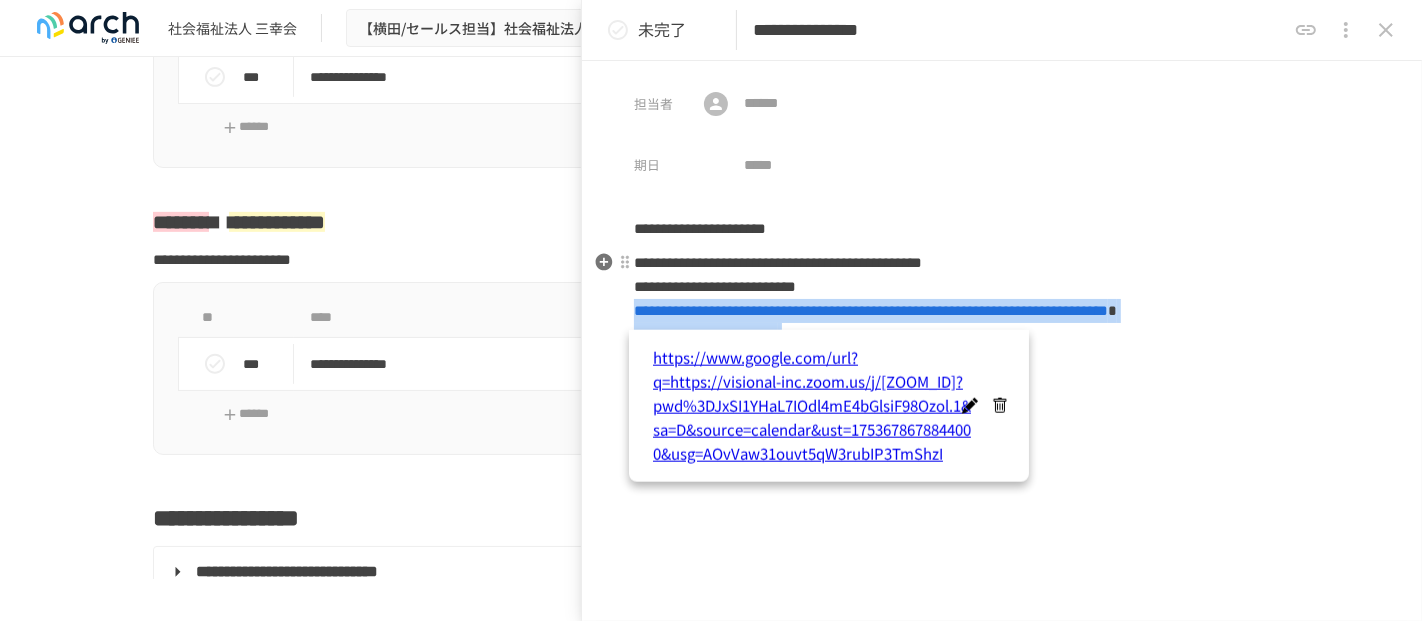 click on "**********" at bounding box center (1002, 347) 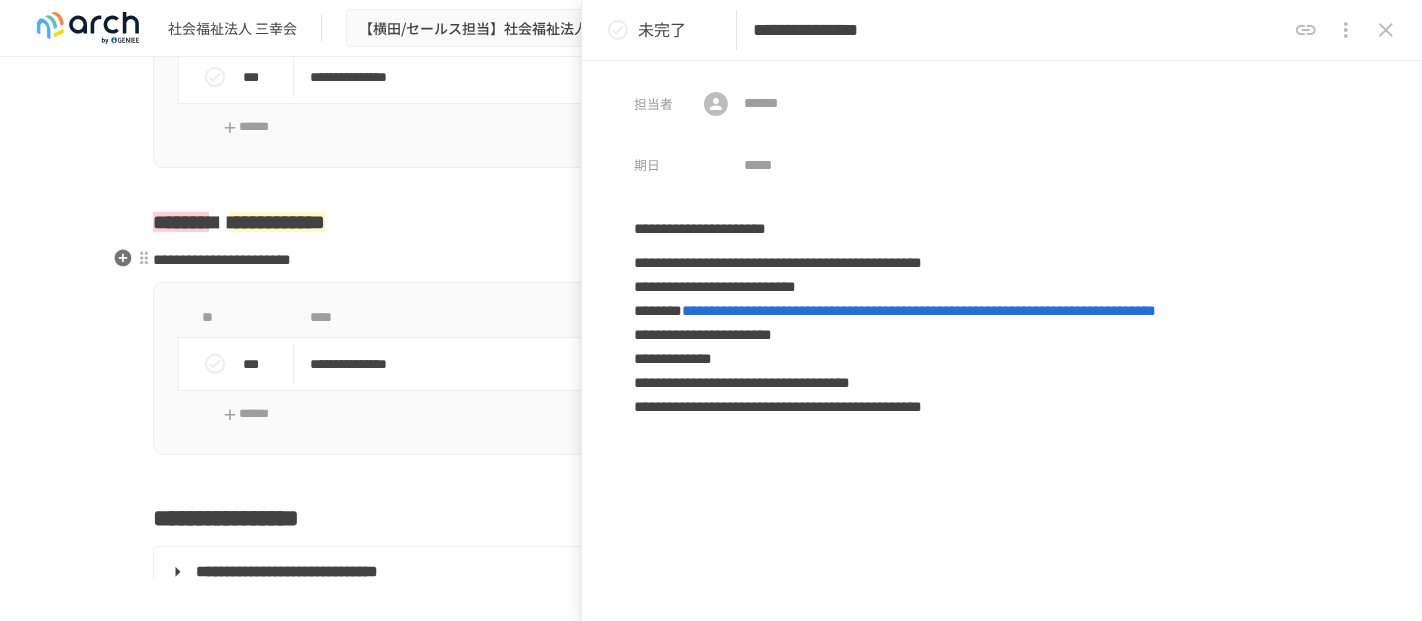 click on "**********" at bounding box center (222, 259) 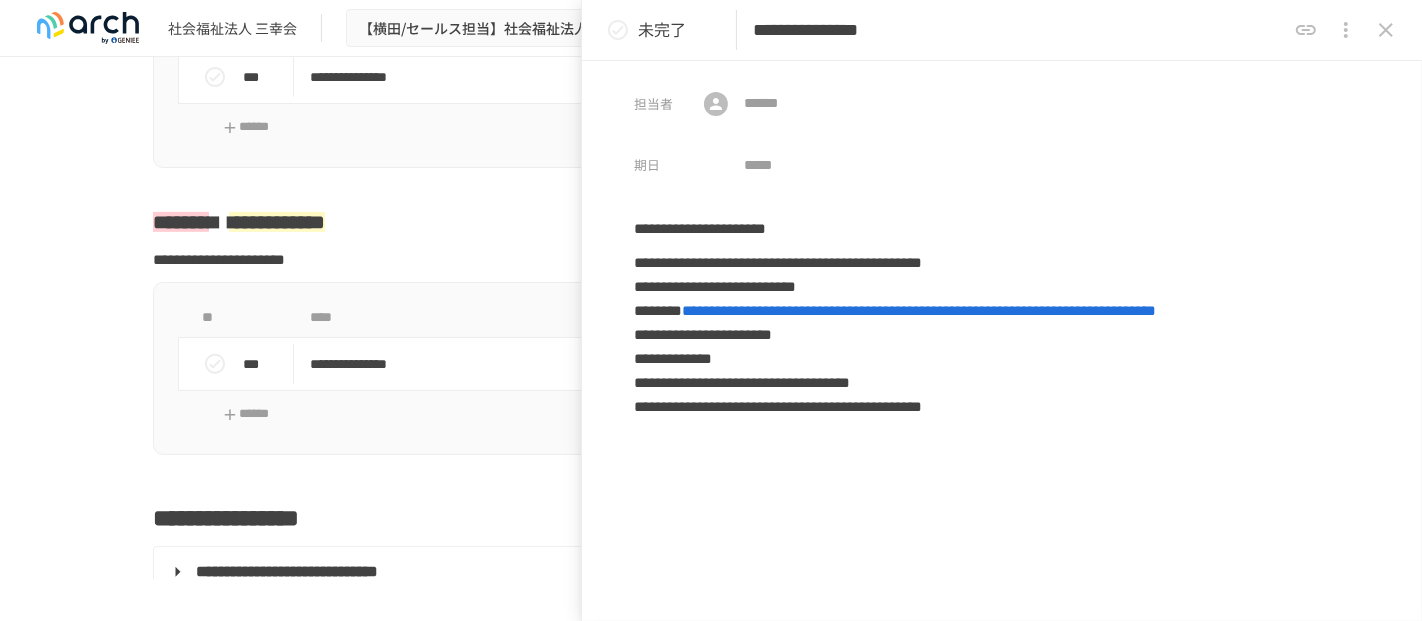 type 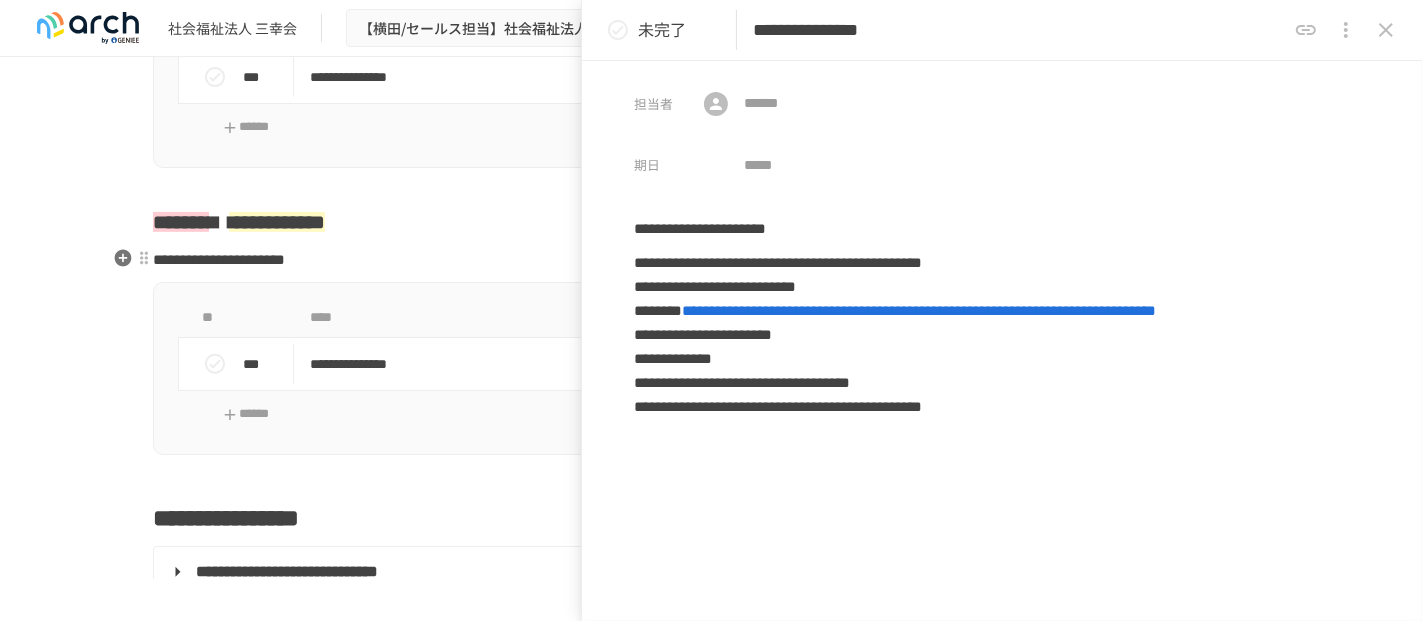 click on "**********" at bounding box center (219, 259) 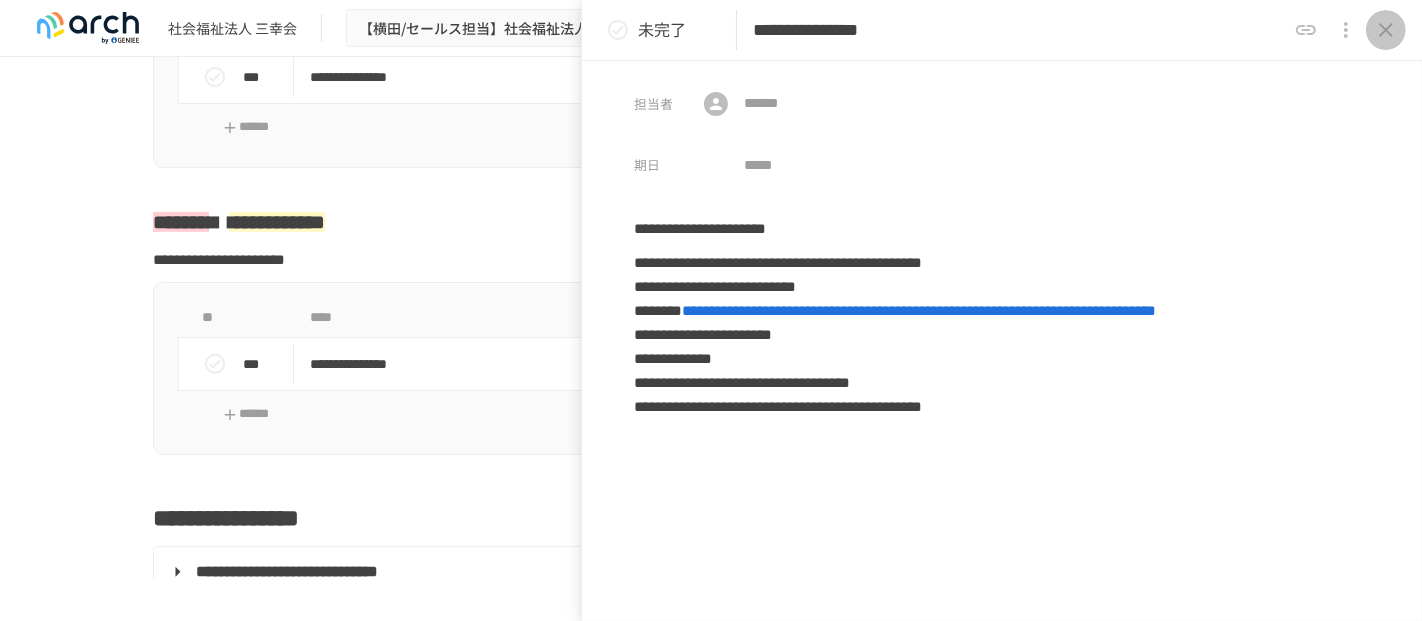 click 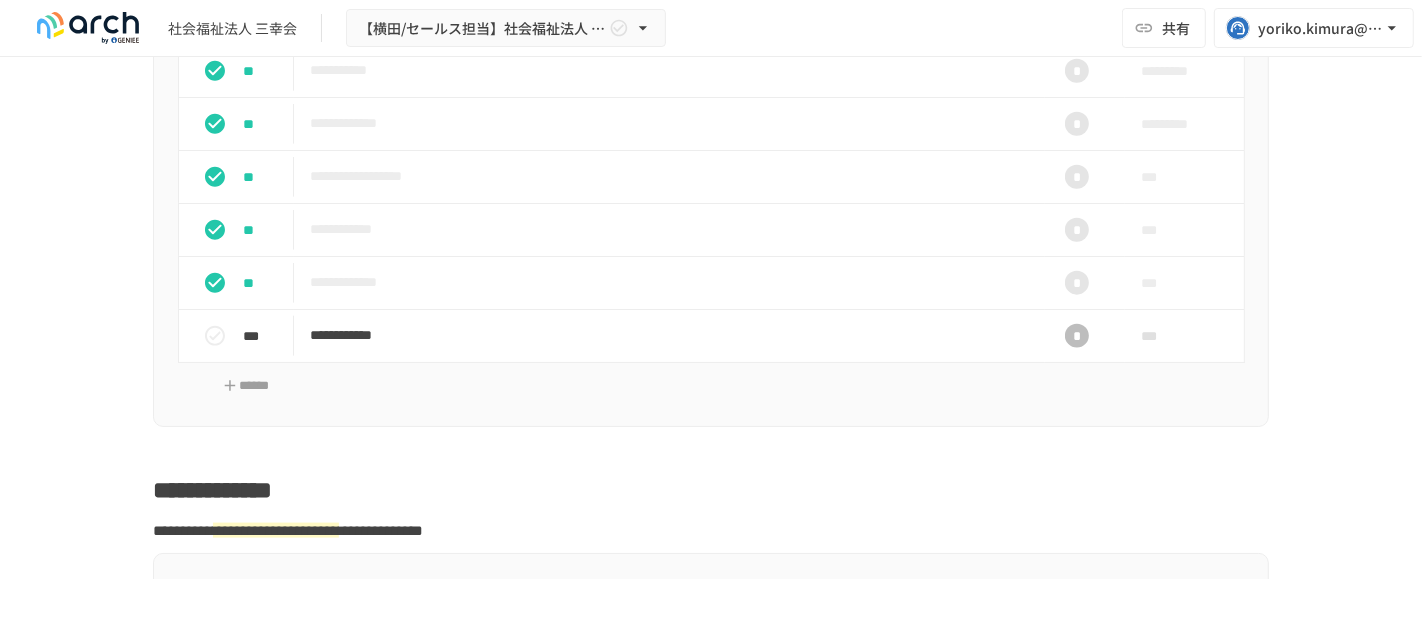 scroll, scrollTop: 2555, scrollLeft: 0, axis: vertical 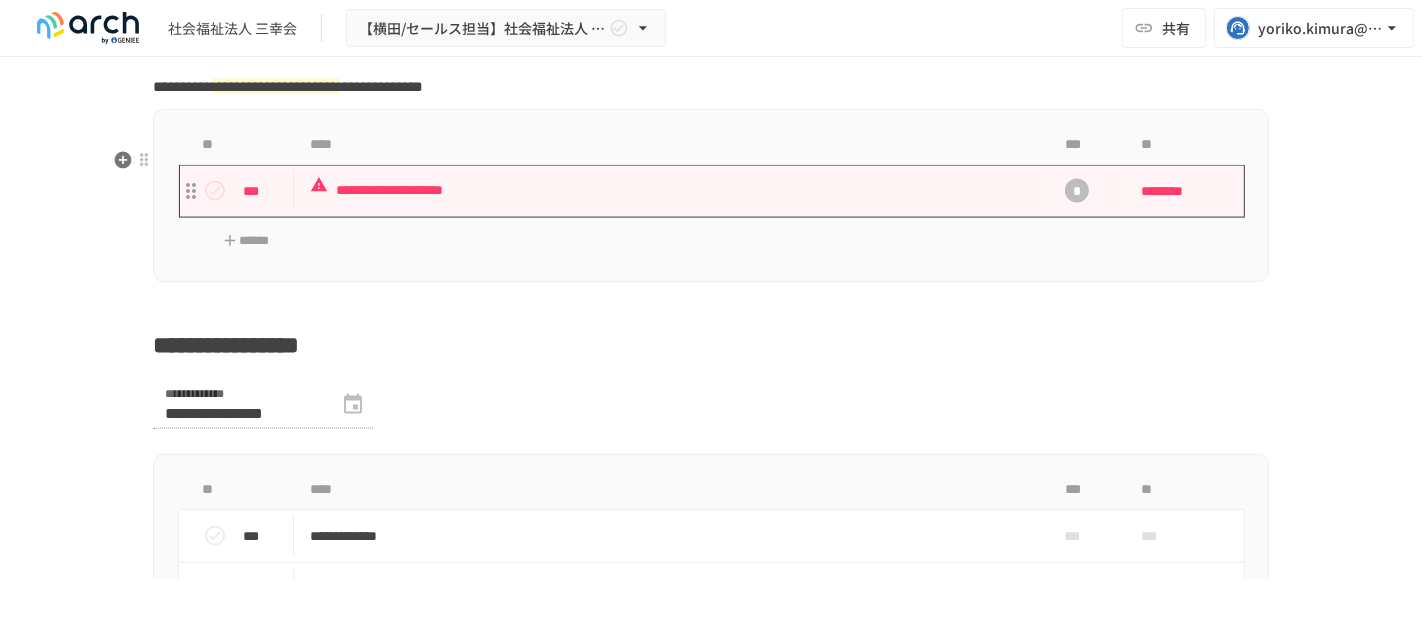 click on "**********" at bounding box center [669, 190] 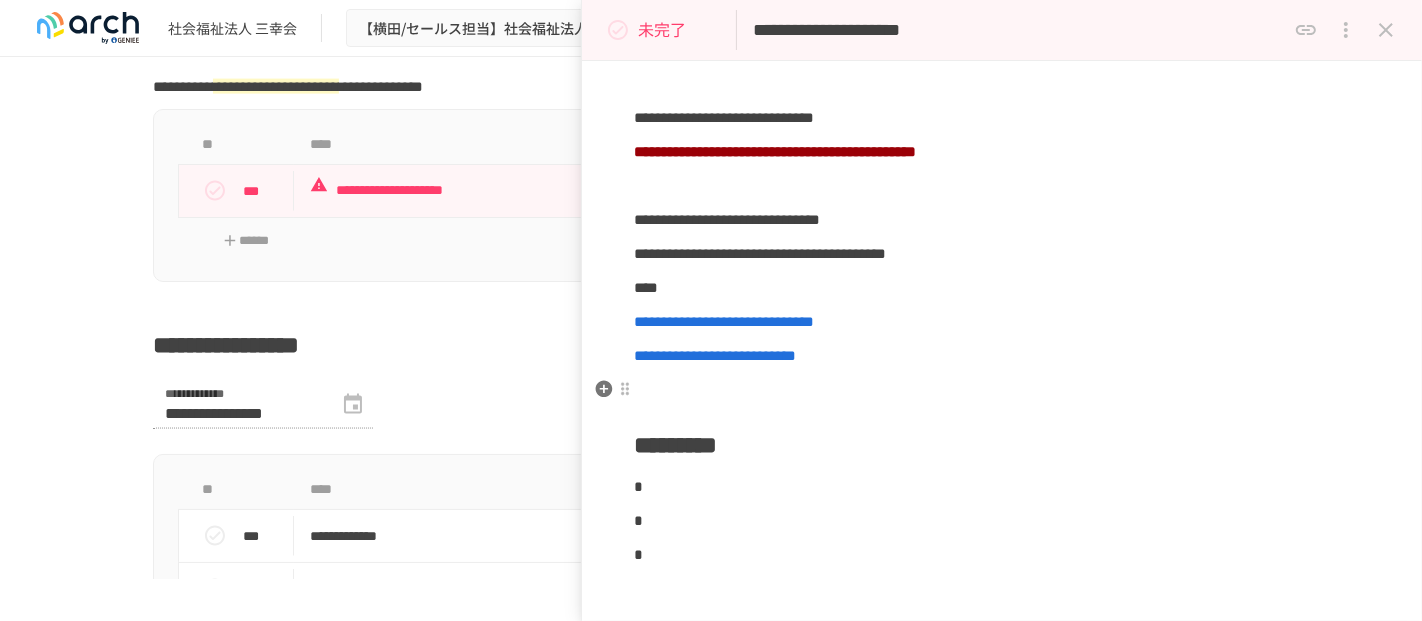 scroll, scrollTop: 0, scrollLeft: 0, axis: both 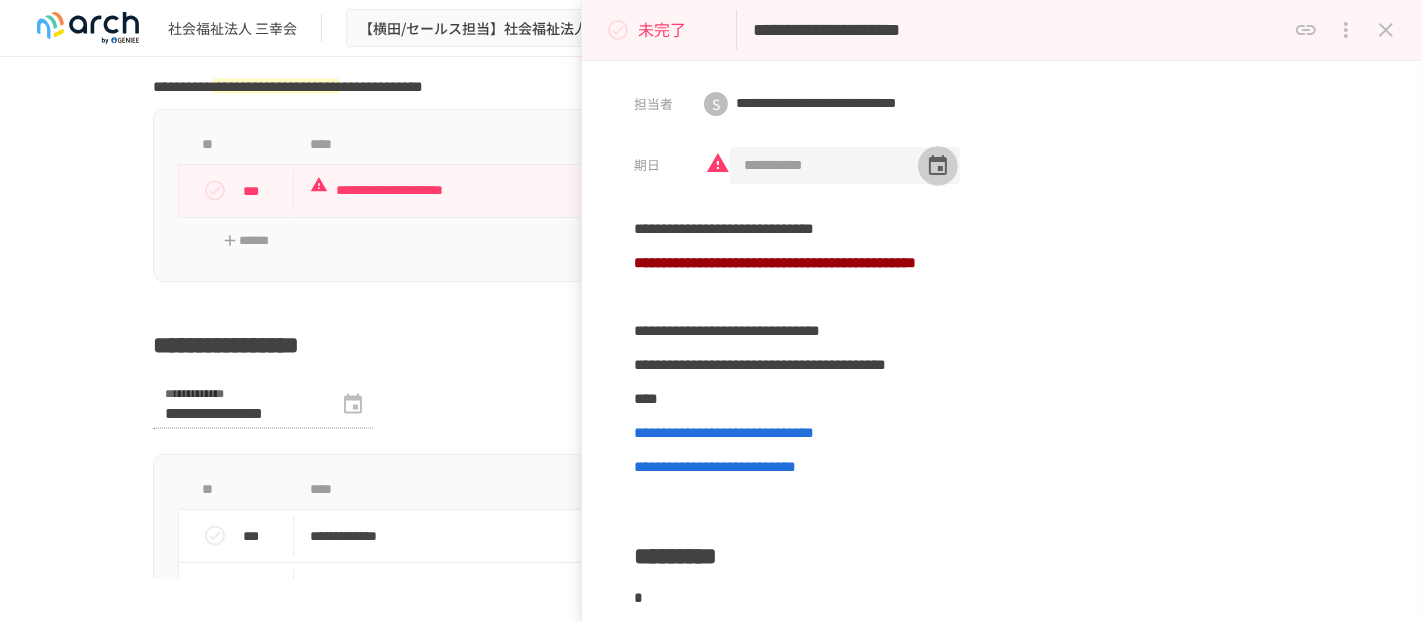 click 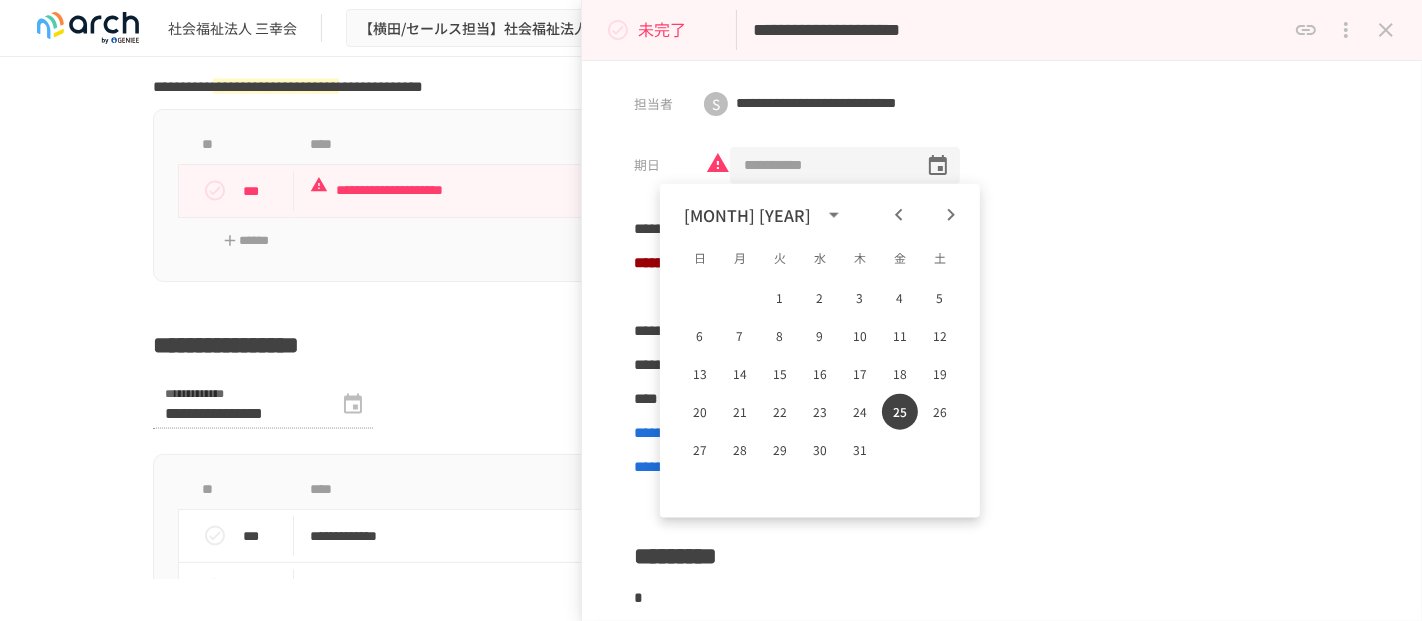 click 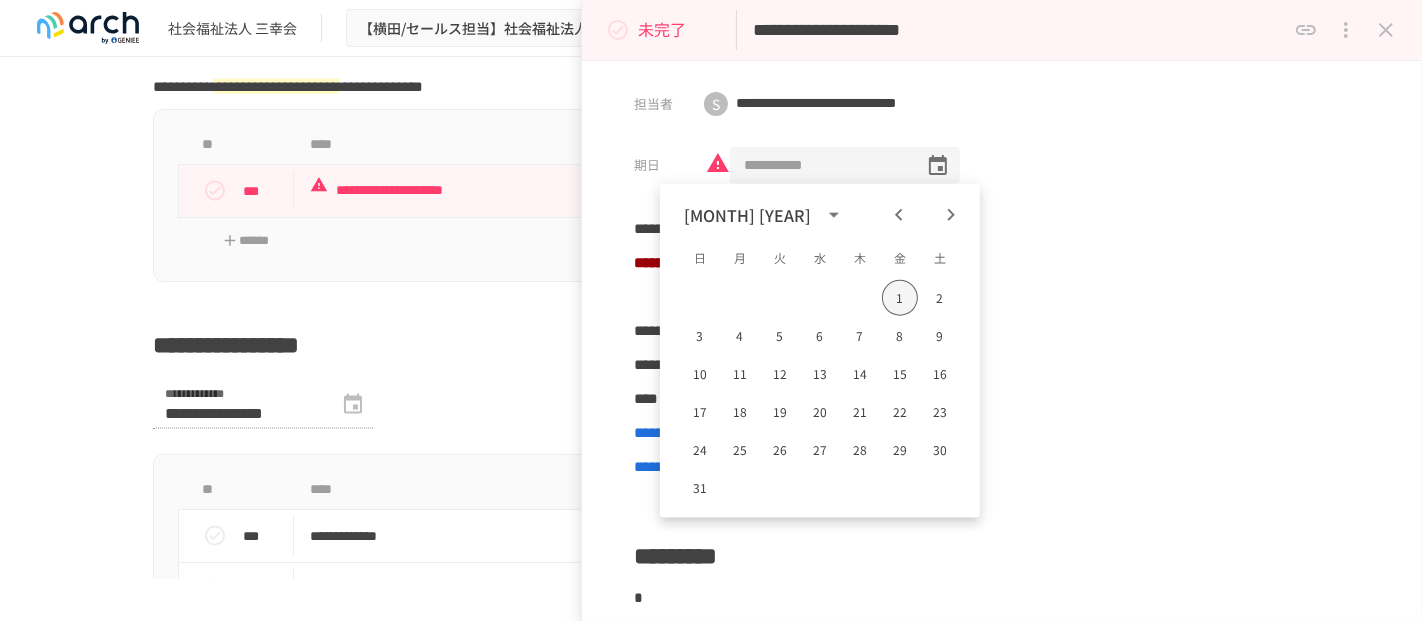 click on "1" at bounding box center (900, 298) 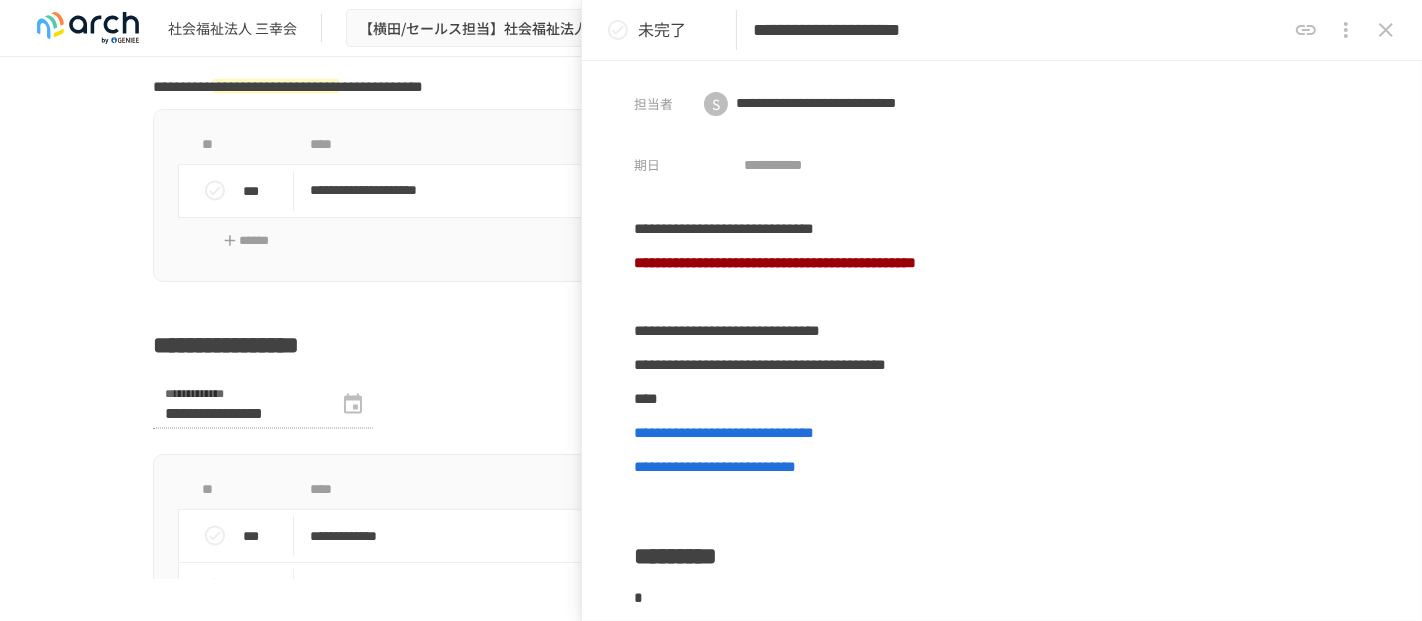 type on "**********" 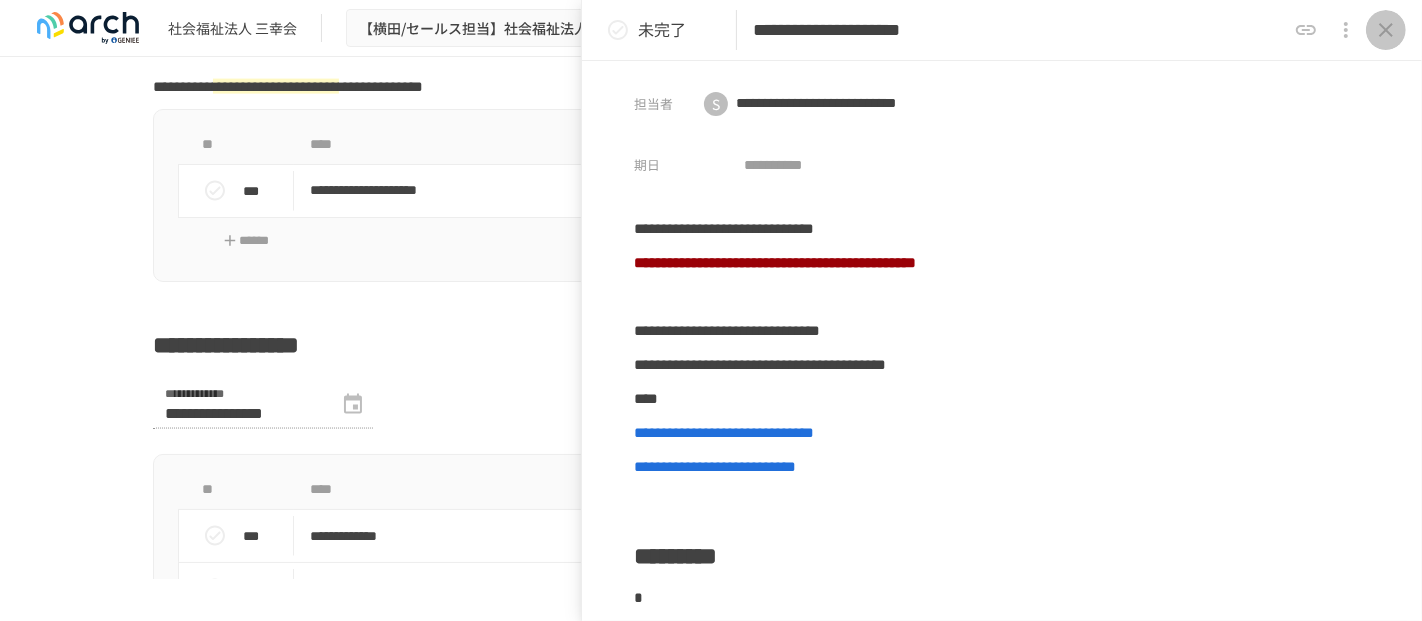 click 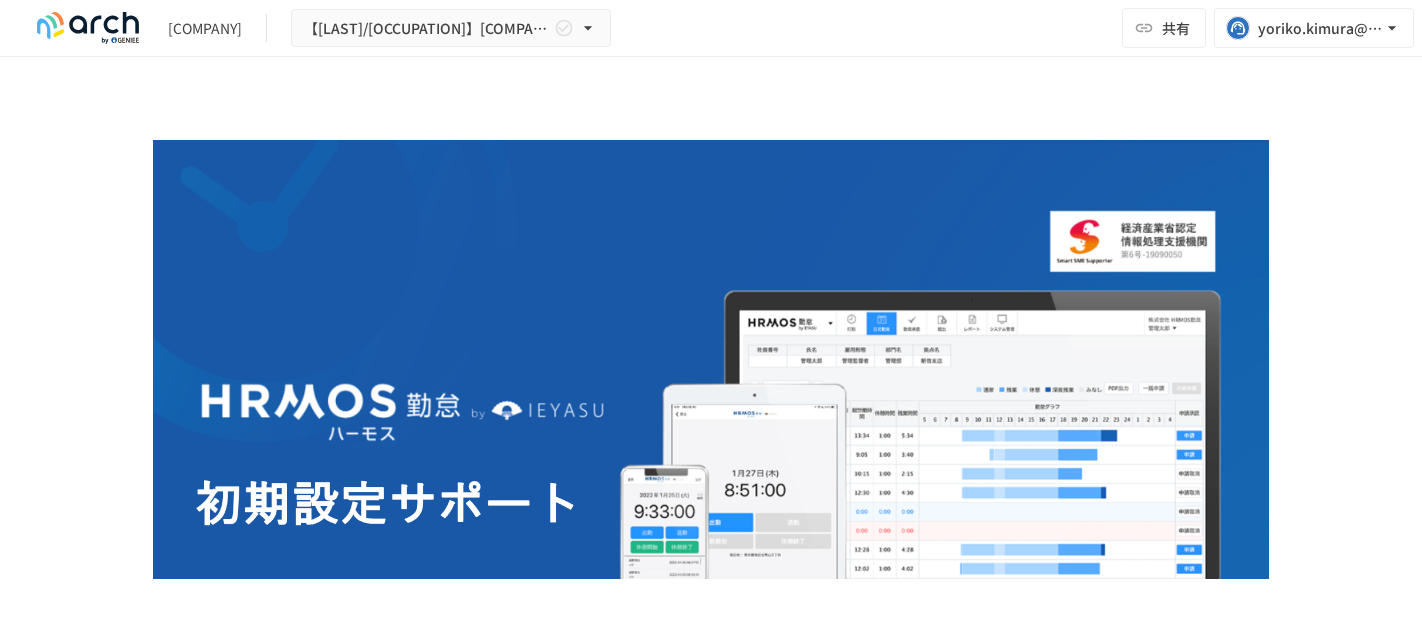 scroll, scrollTop: 0, scrollLeft: 0, axis: both 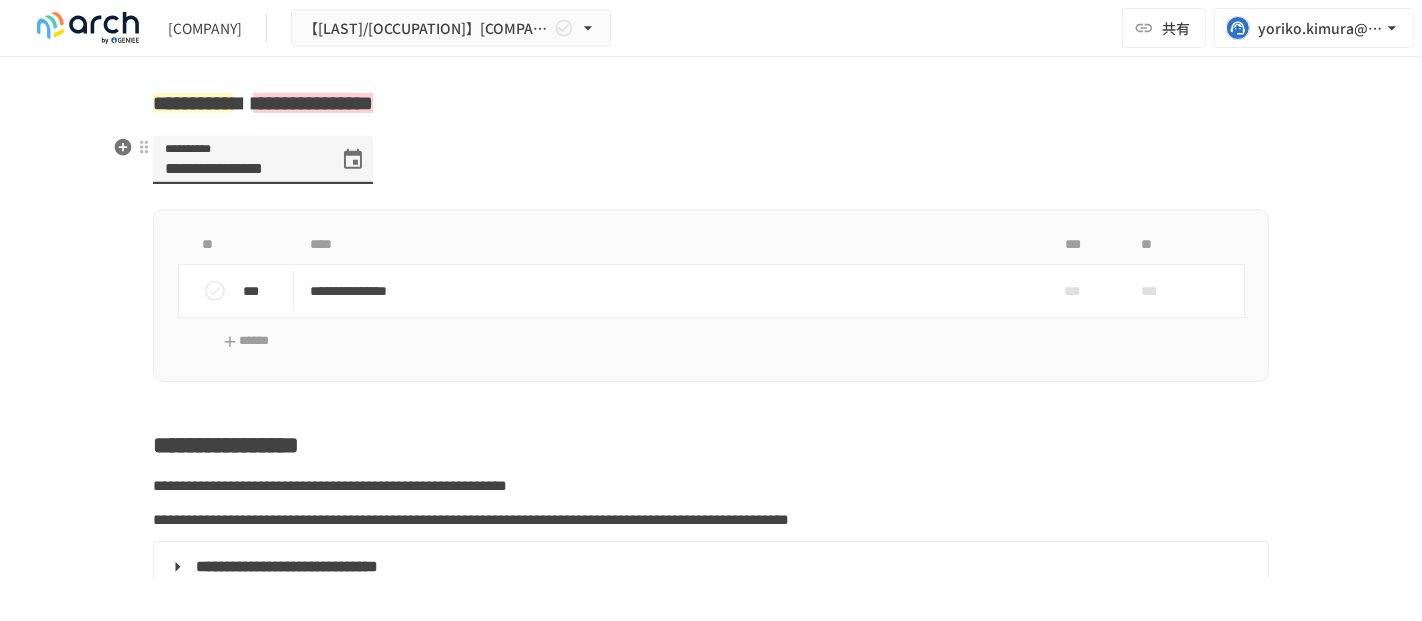 drag, startPoint x: 322, startPoint y: 159, endPoint x: 146, endPoint y: 157, distance: 176.01137 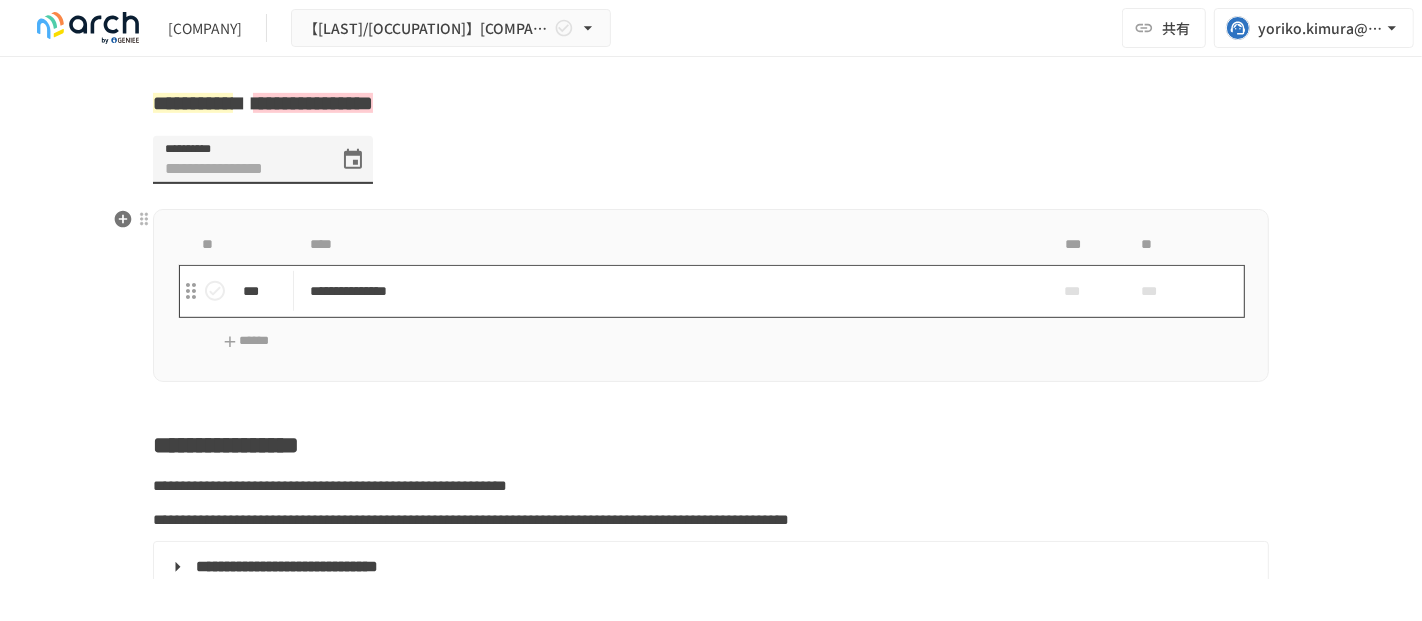 type 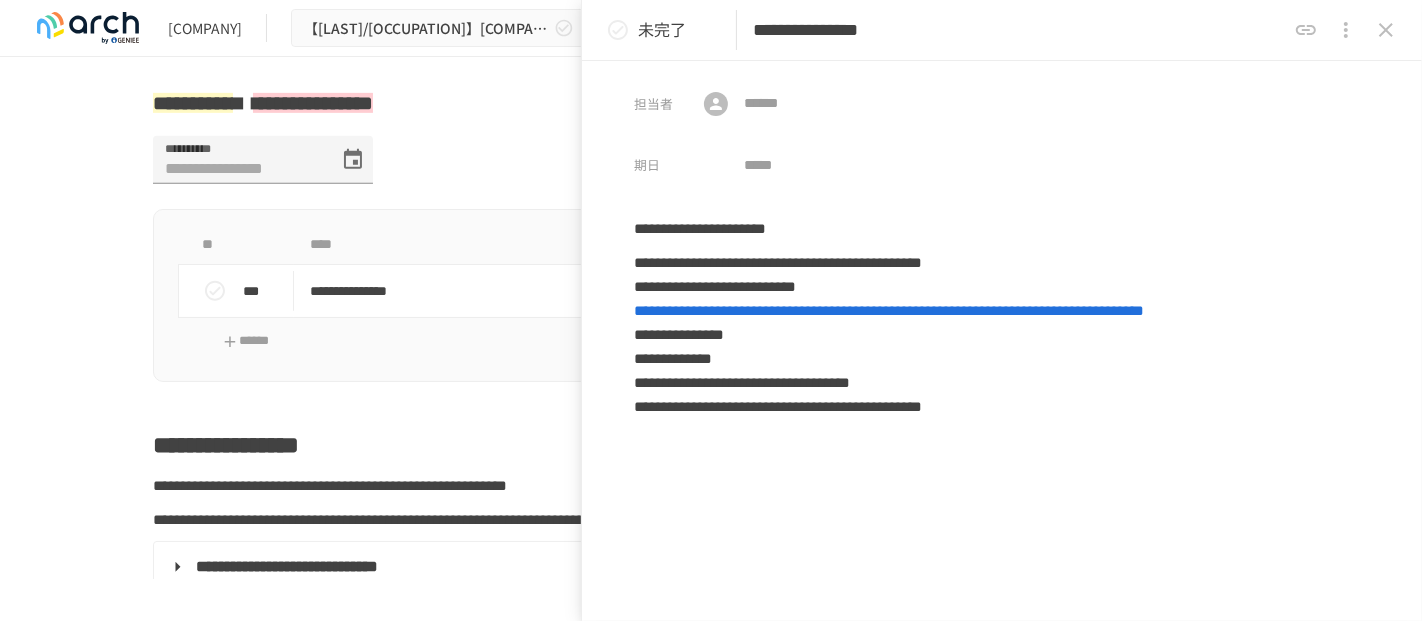 click 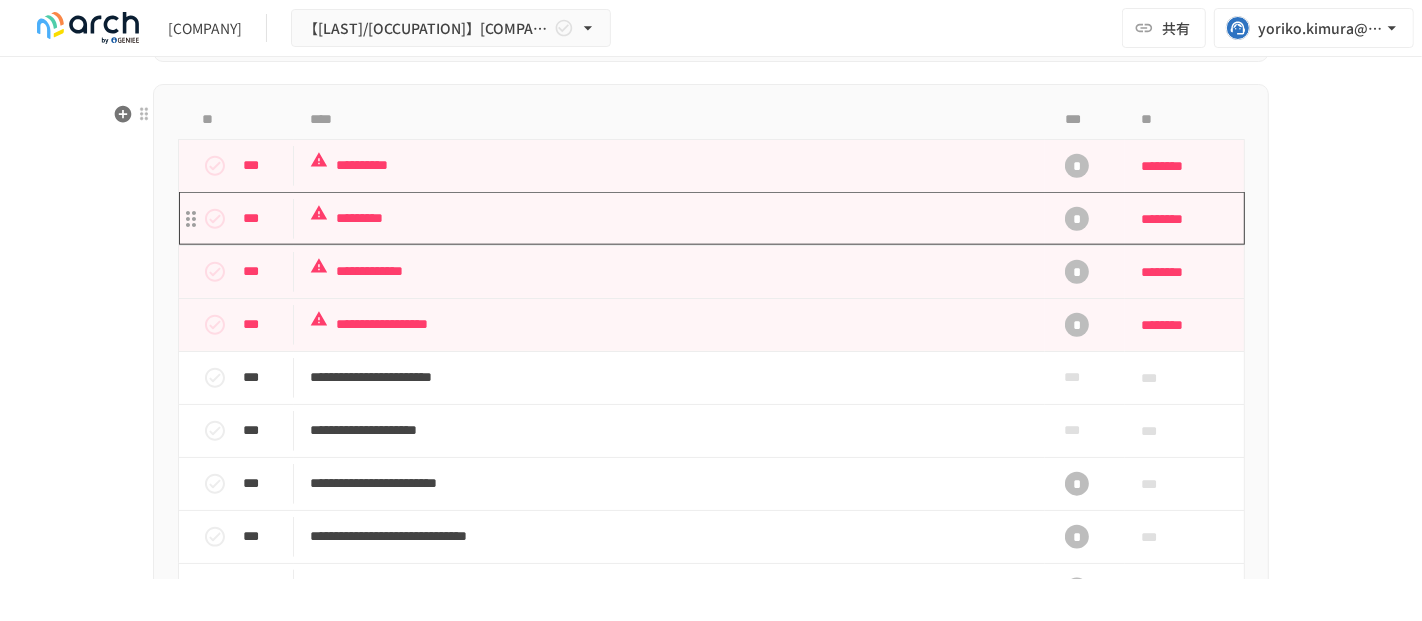 scroll, scrollTop: 1888, scrollLeft: 0, axis: vertical 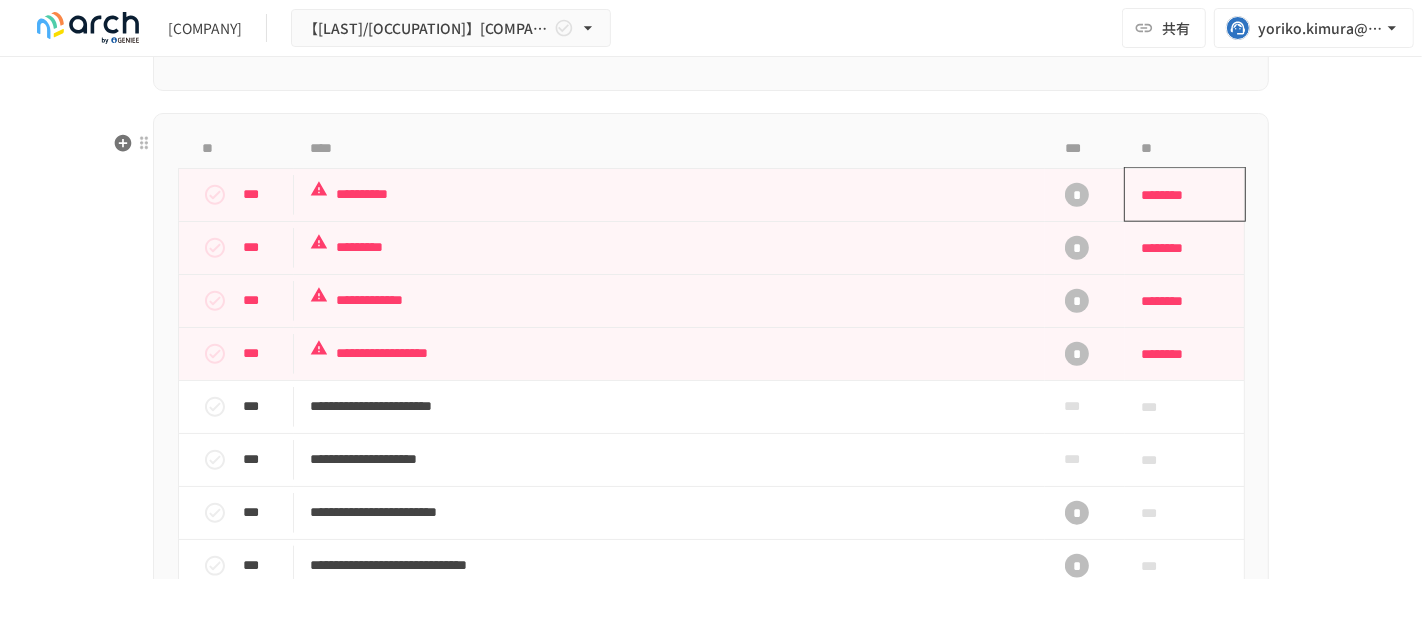 click on "********" at bounding box center [1178, 195] 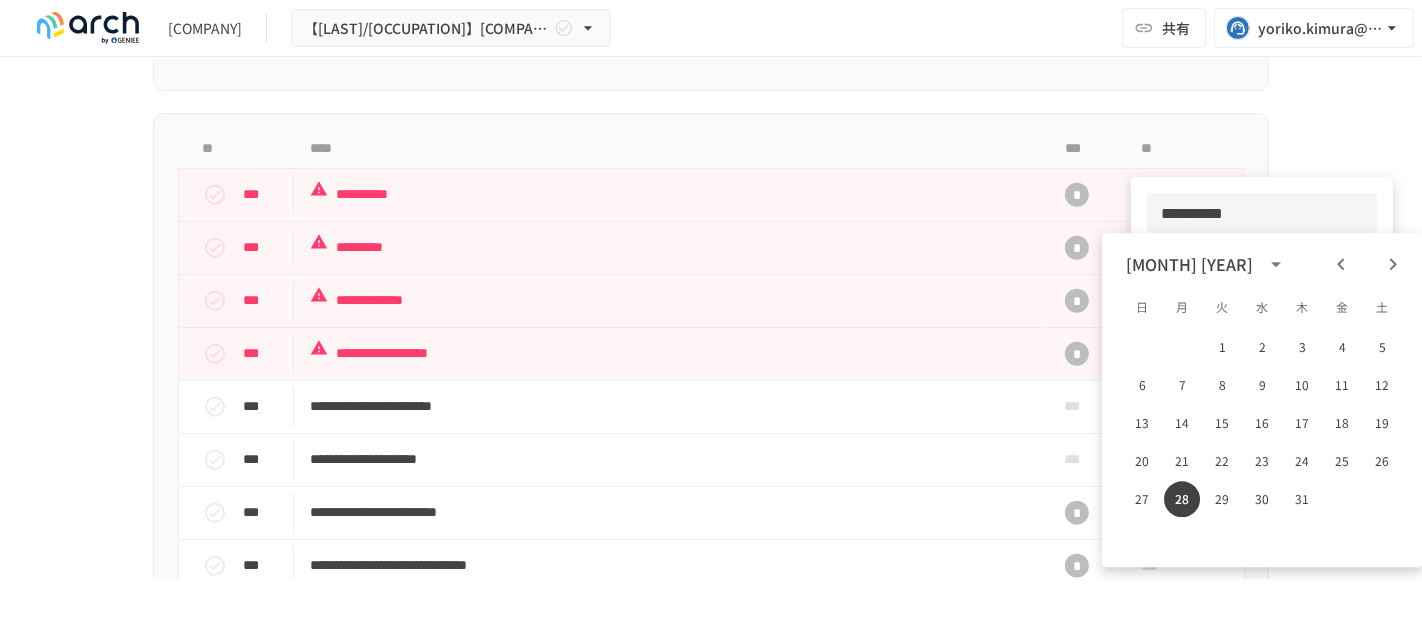 drag, startPoint x: 1251, startPoint y: 210, endPoint x: 1151, endPoint y: 215, distance: 100.12492 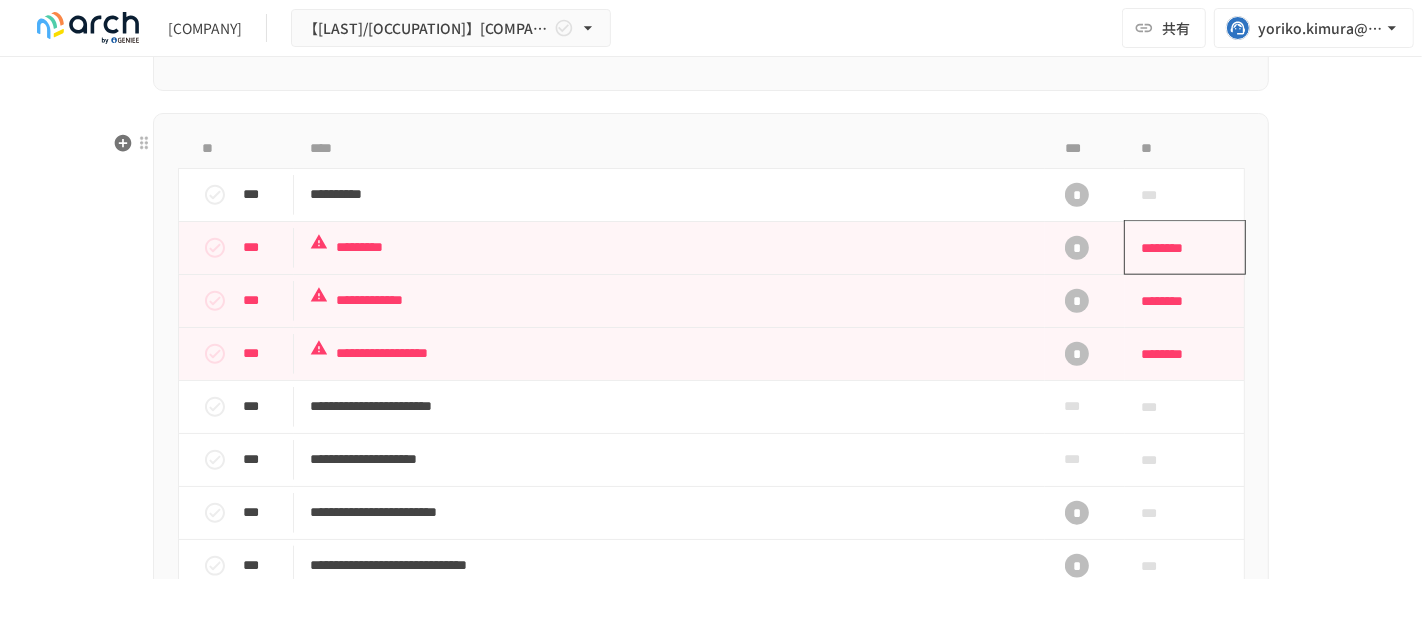 click on "********" at bounding box center (1178, 248) 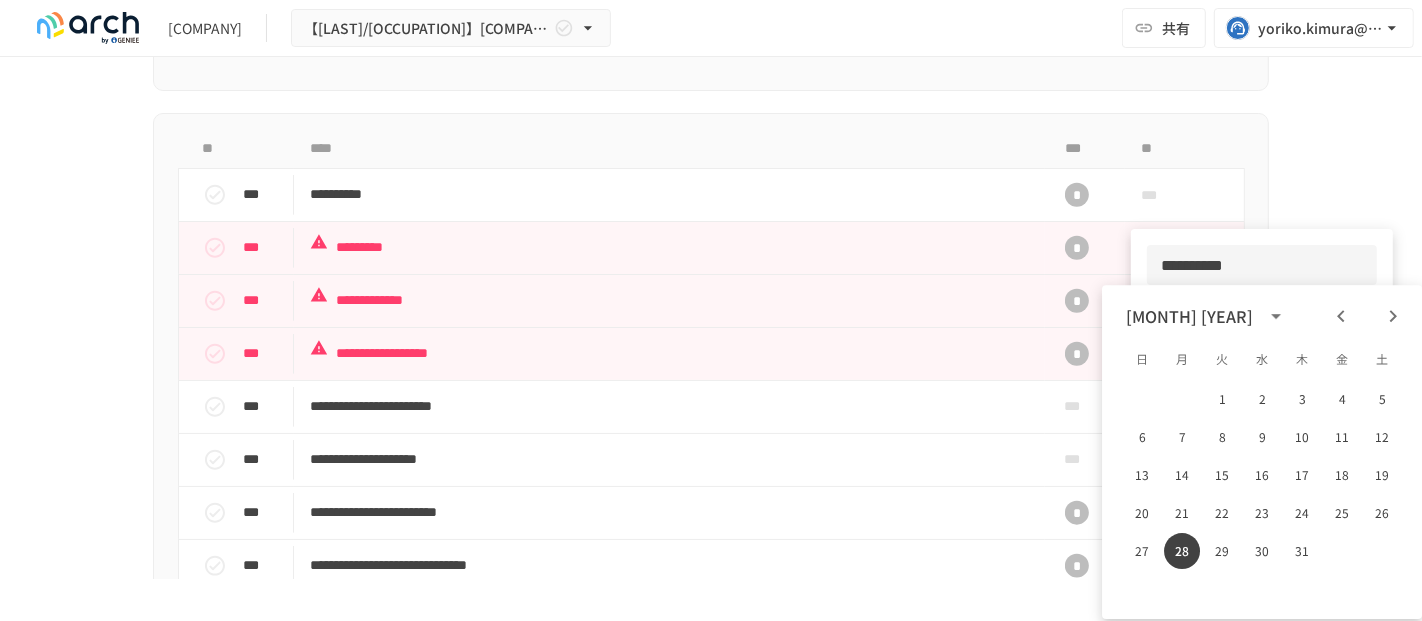 drag, startPoint x: 1248, startPoint y: 271, endPoint x: 1165, endPoint y: 262, distance: 83.48653 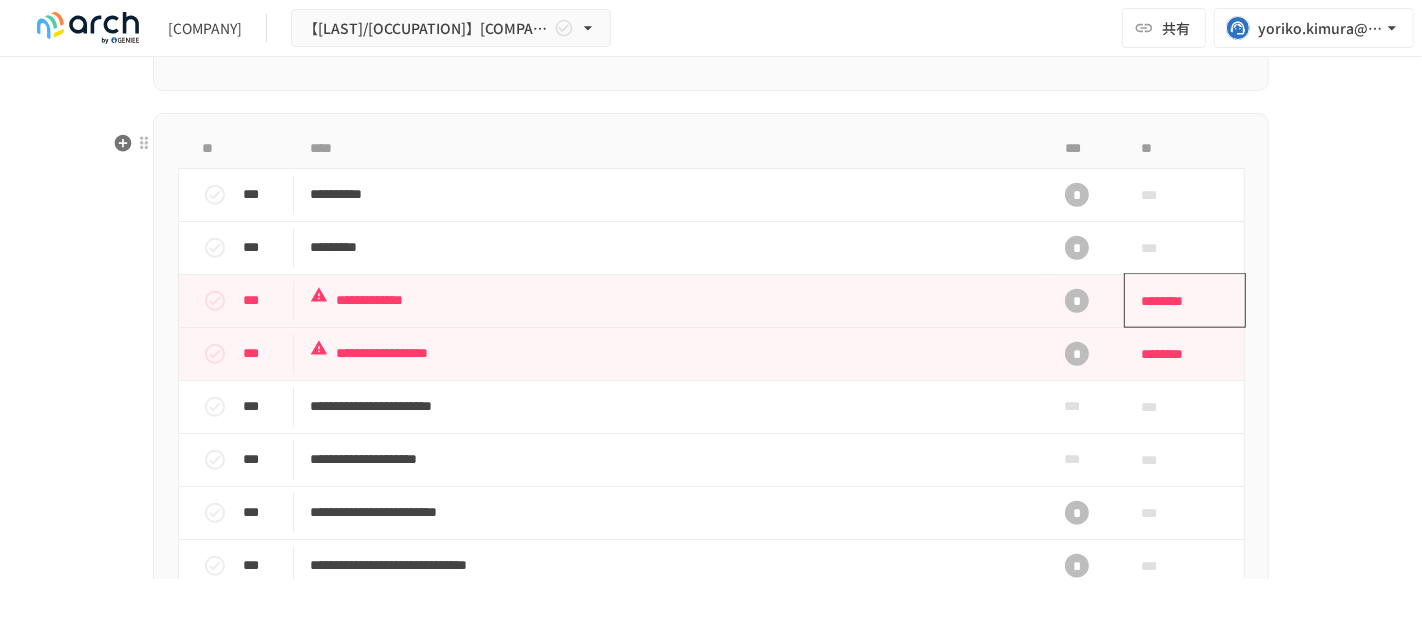 click on "********" at bounding box center (1178, 301) 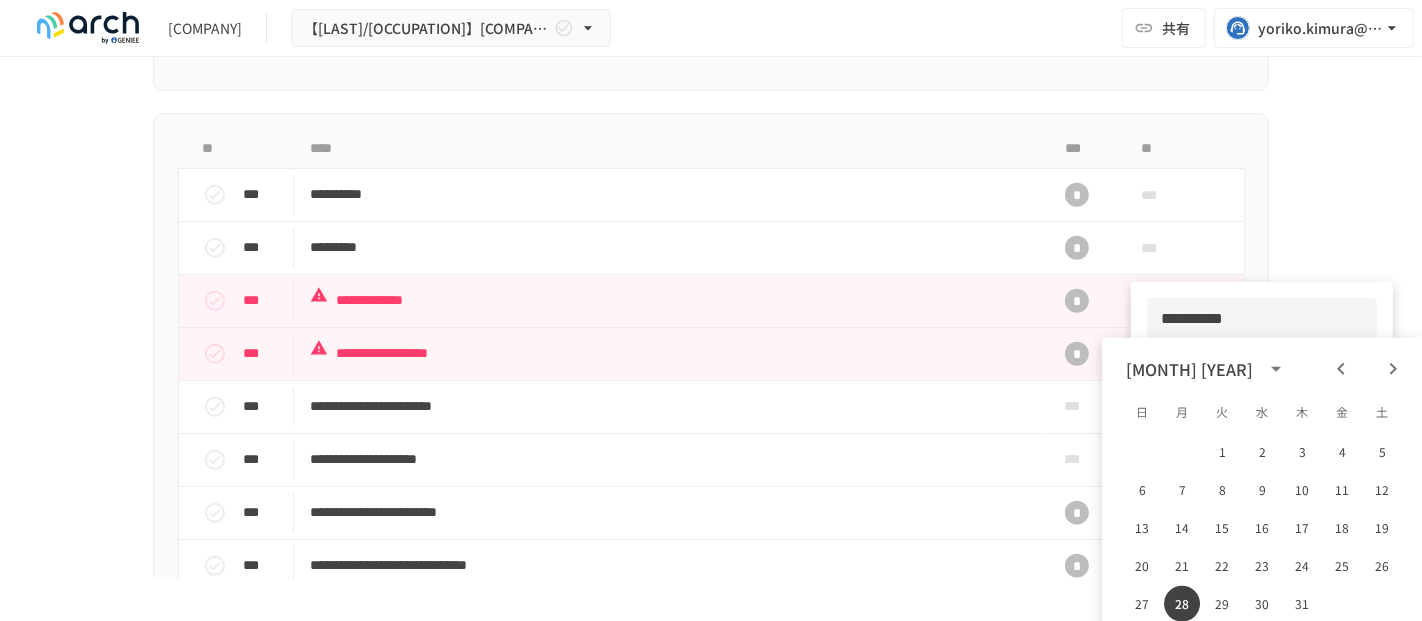drag, startPoint x: 1241, startPoint y: 318, endPoint x: 1163, endPoint y: 318, distance: 78 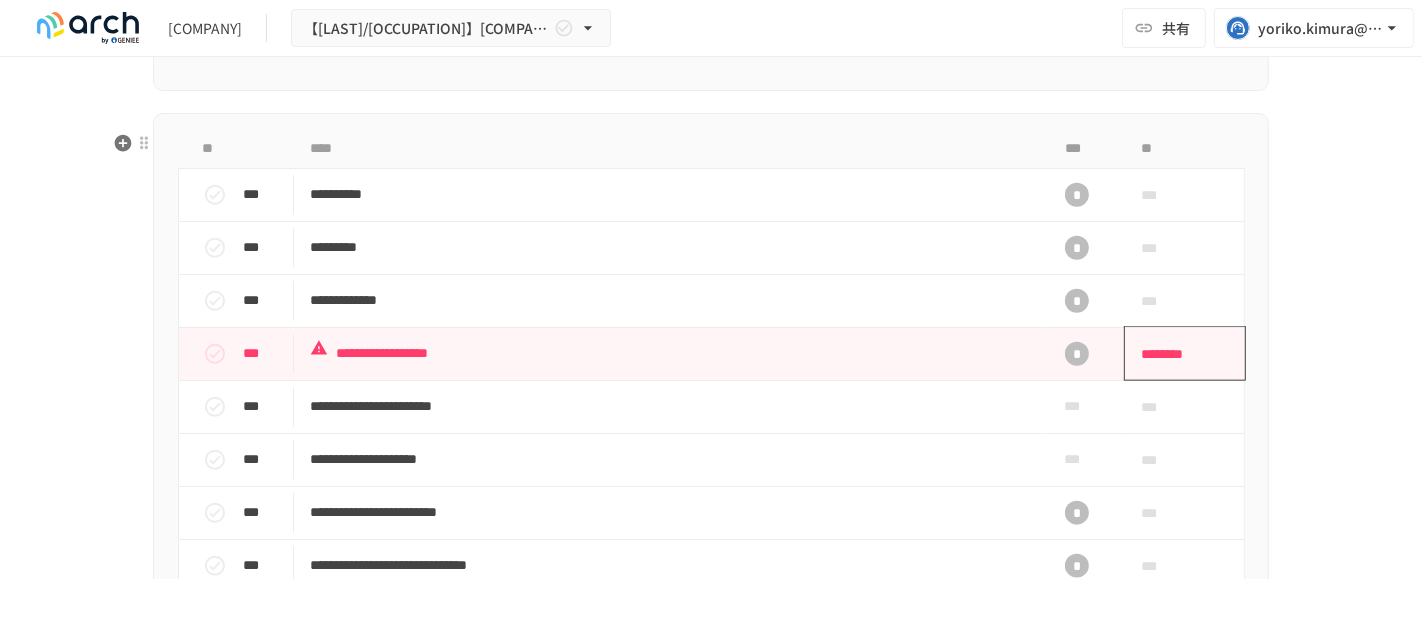 click on "********" at bounding box center (1178, 354) 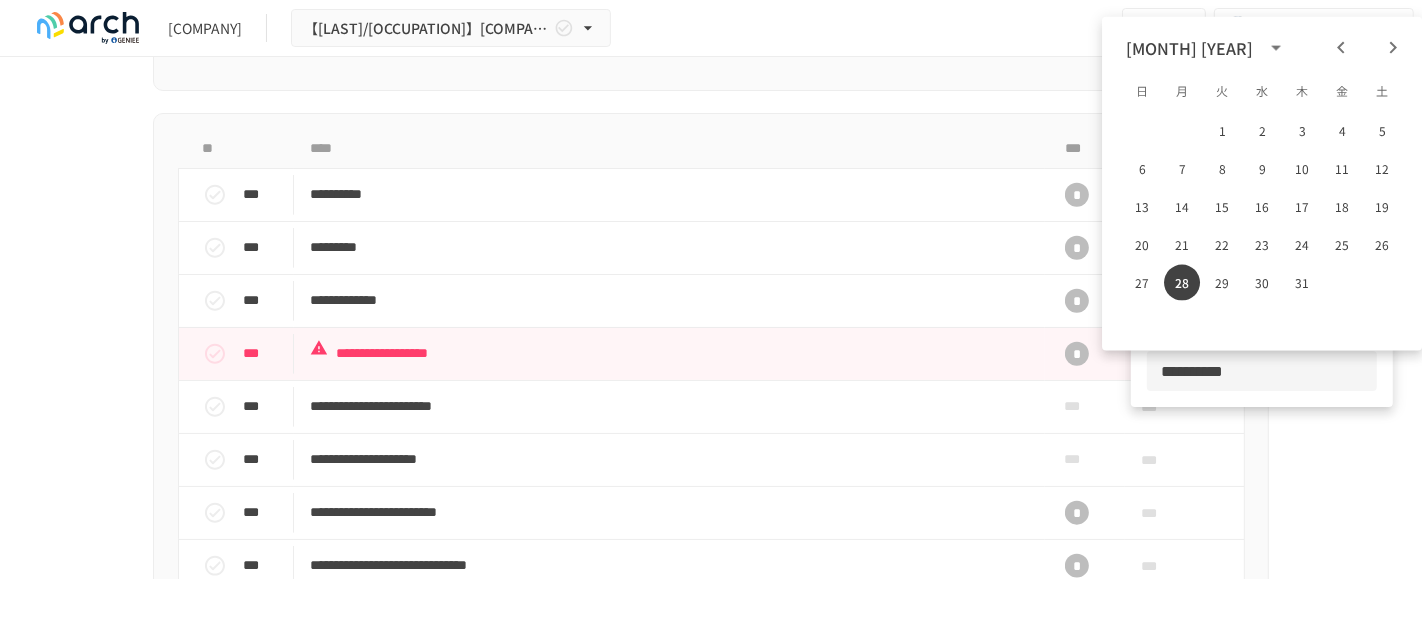 drag, startPoint x: 1243, startPoint y: 376, endPoint x: 1155, endPoint y: 374, distance: 88.02273 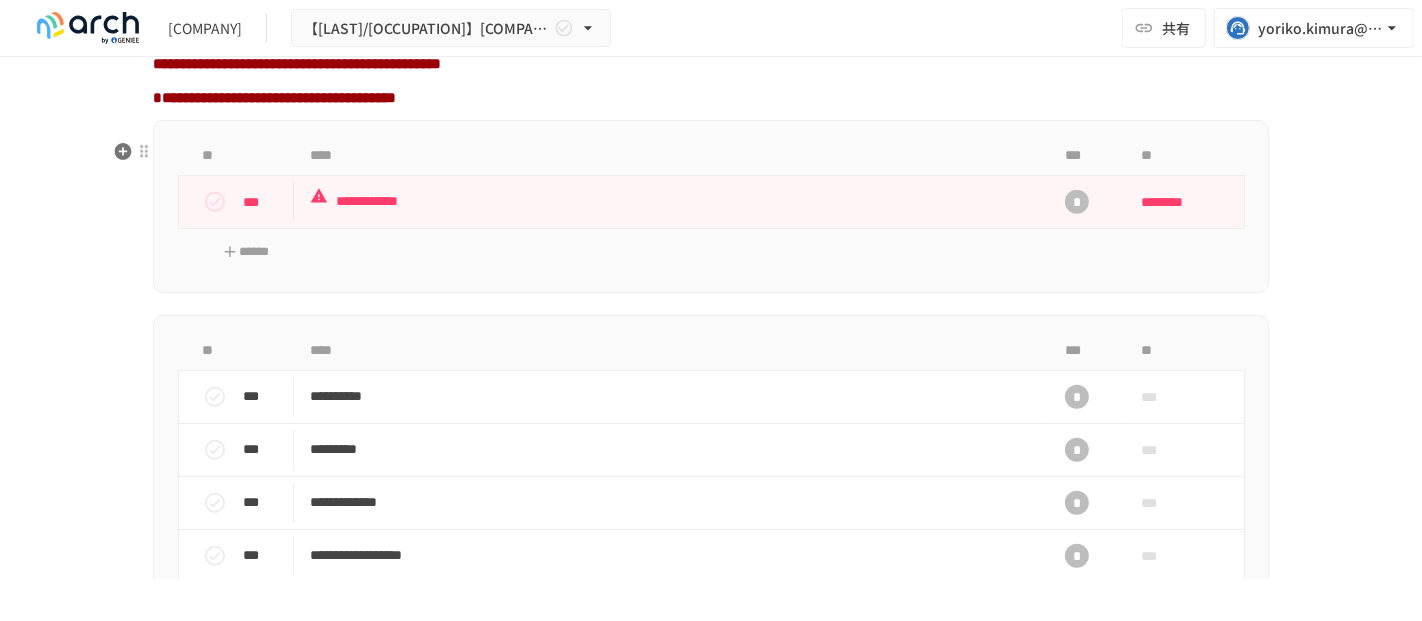 scroll, scrollTop: 1666, scrollLeft: 0, axis: vertical 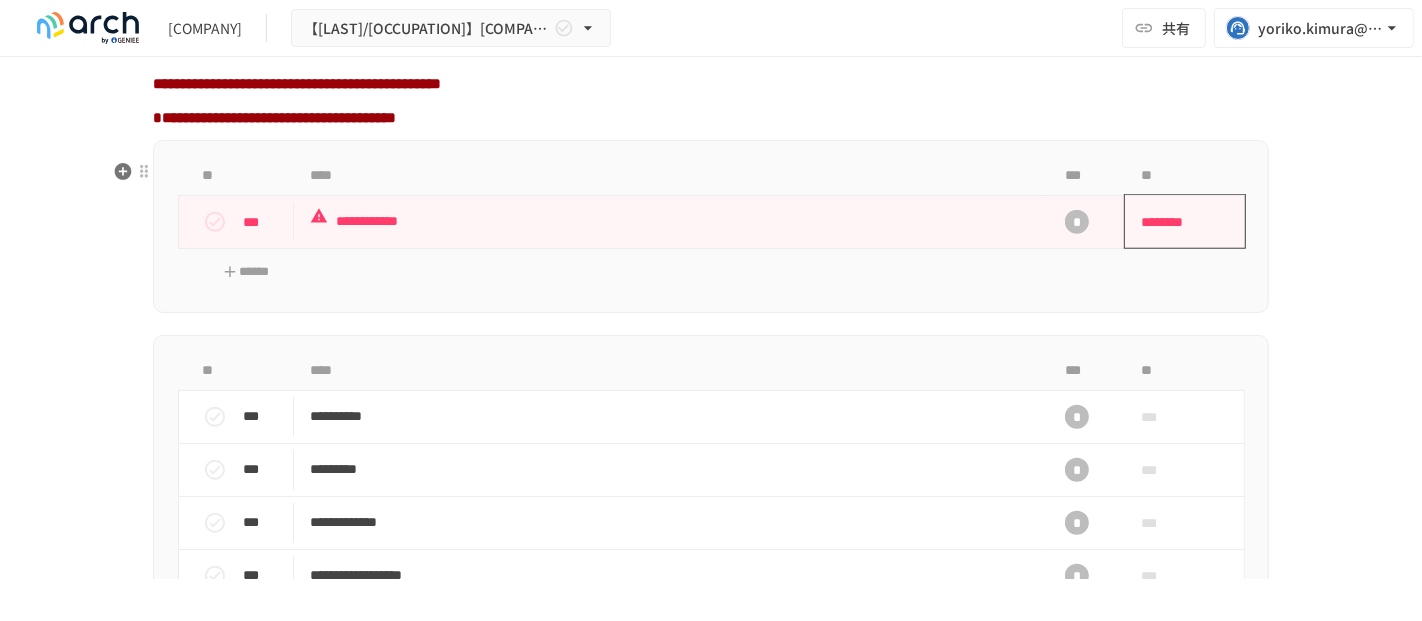 click on "********" at bounding box center [1178, 222] 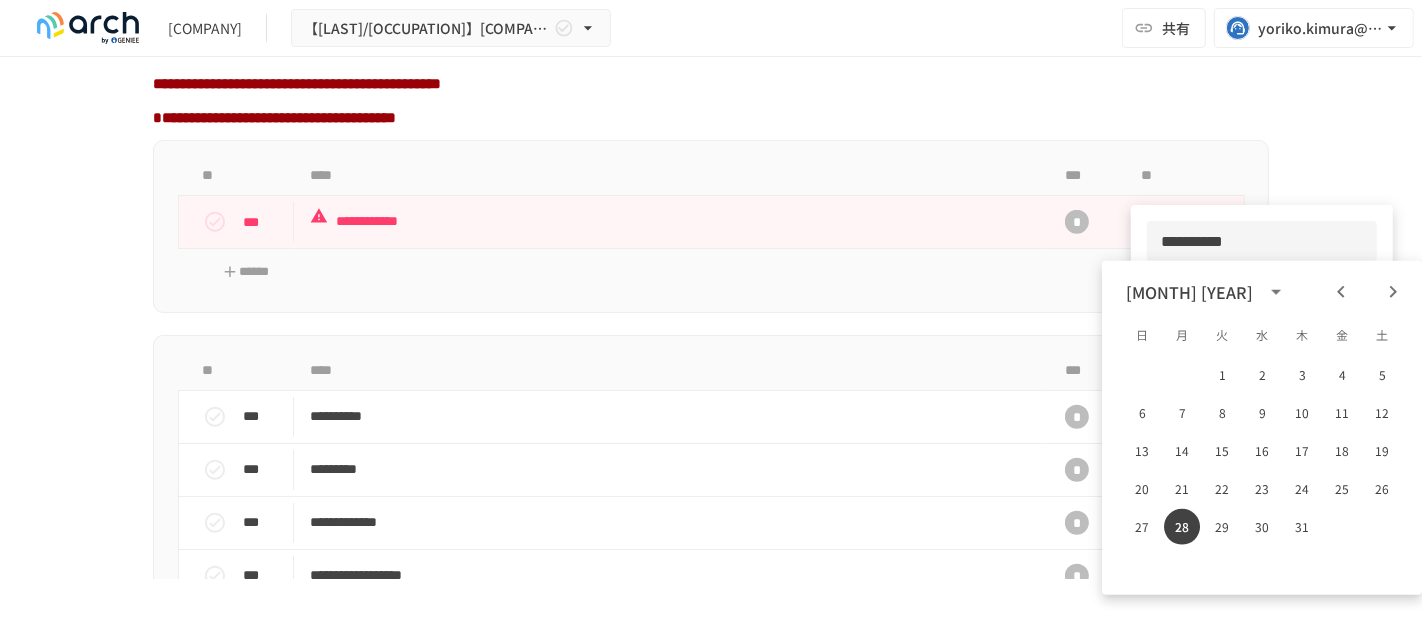 drag, startPoint x: 1239, startPoint y: 247, endPoint x: 1174, endPoint y: 252, distance: 65.192024 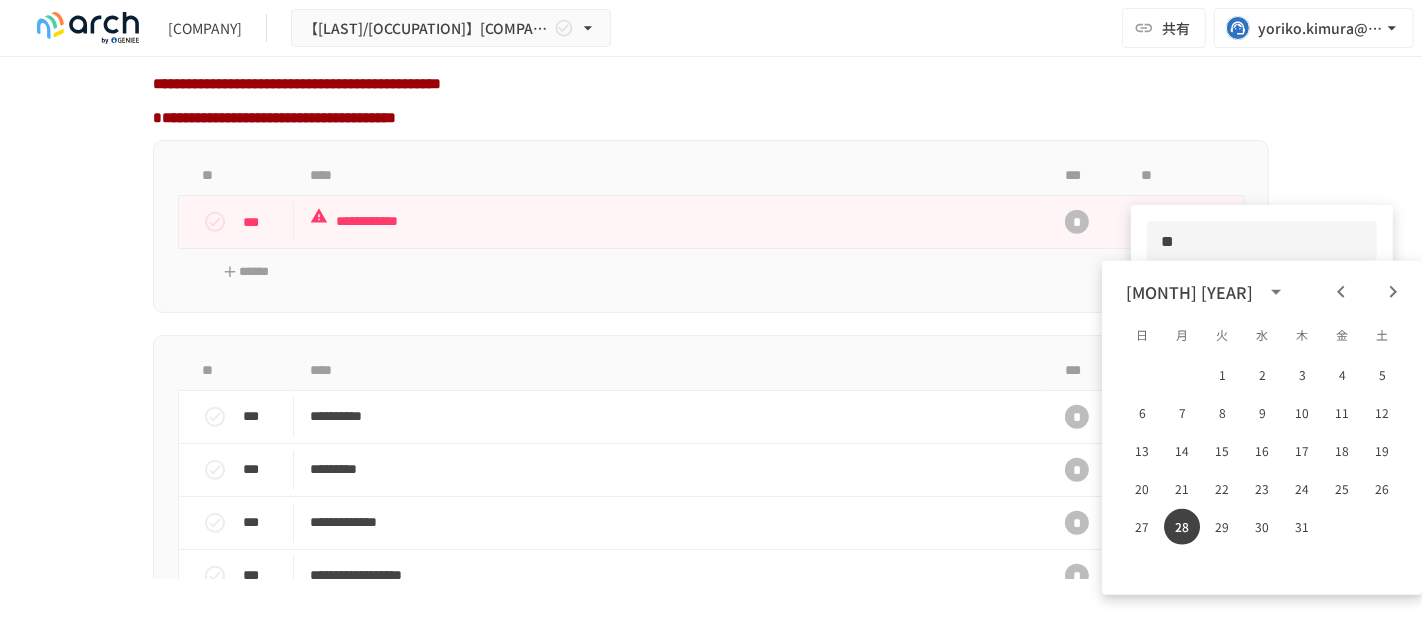 type on "*" 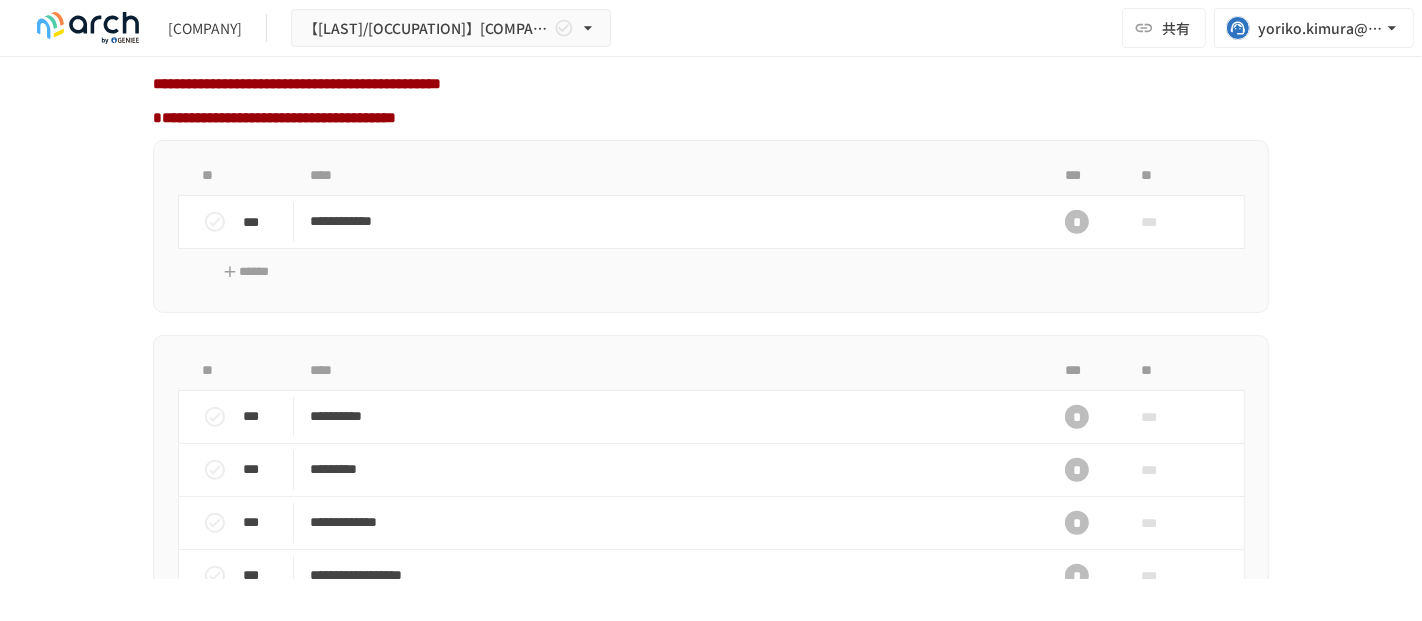 click on "**********" at bounding box center (711, 318) 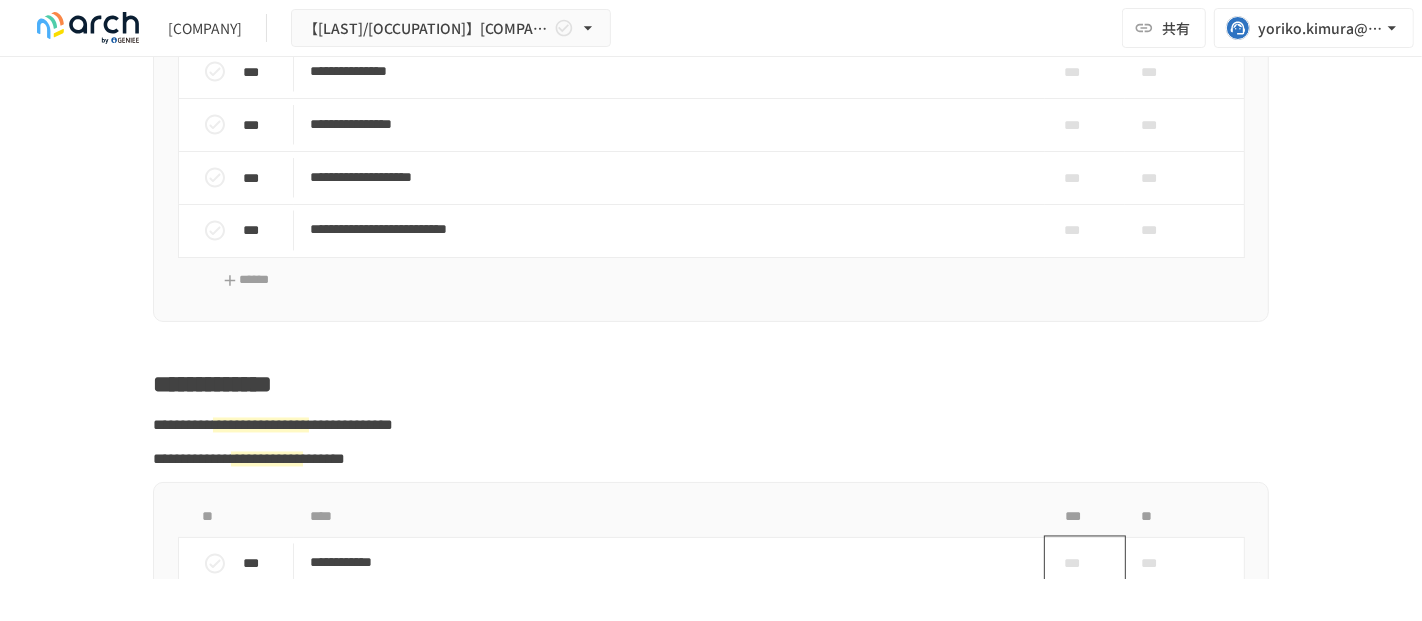 scroll, scrollTop: 3444, scrollLeft: 0, axis: vertical 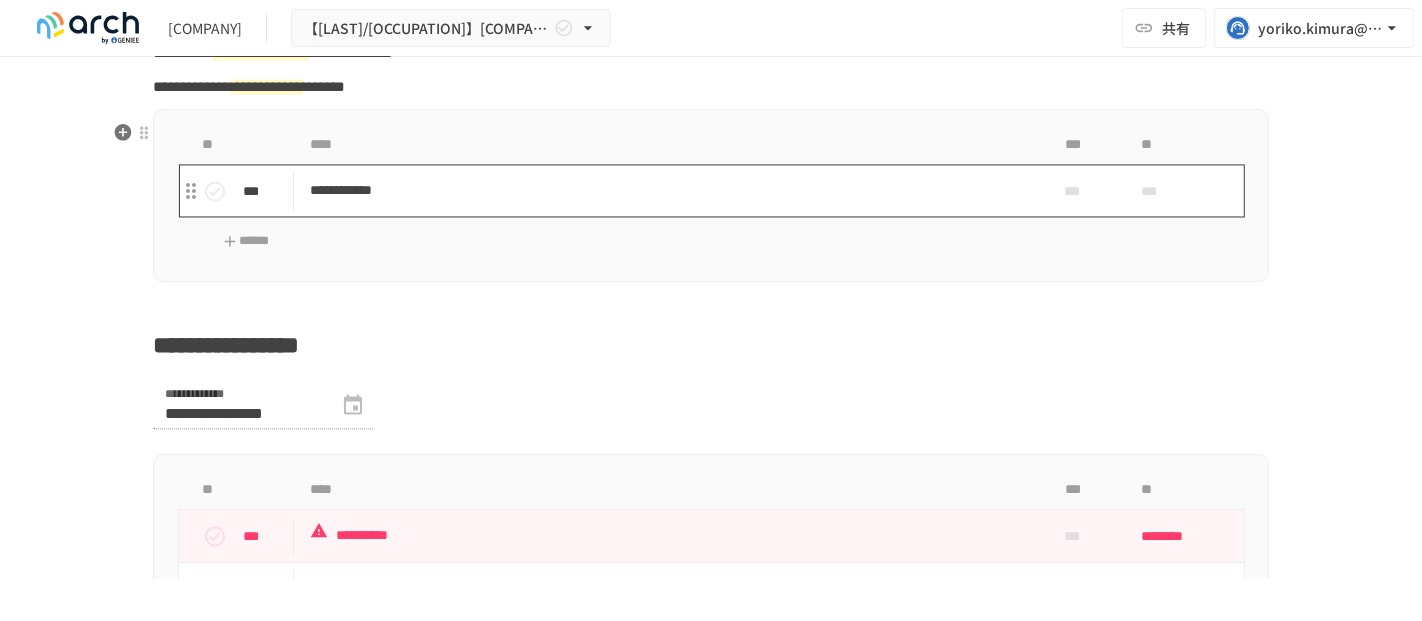 click on "**********" at bounding box center (669, 190) 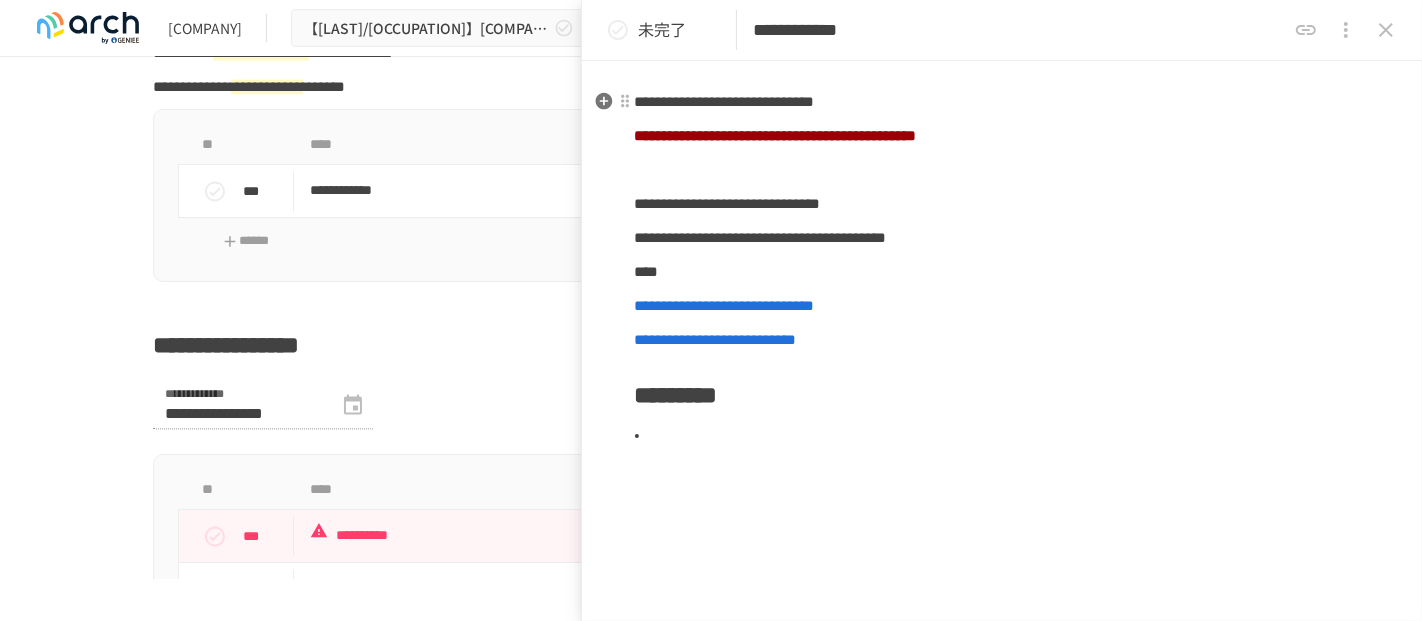 scroll, scrollTop: 294, scrollLeft: 0, axis: vertical 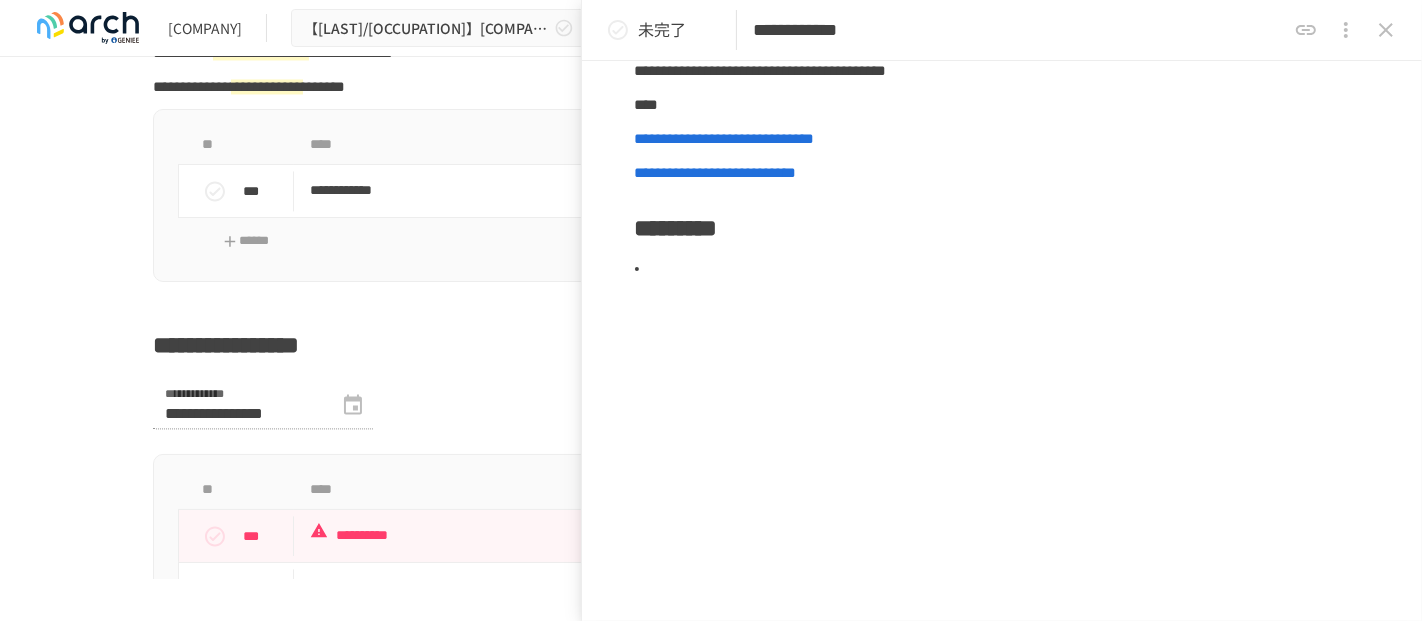 click 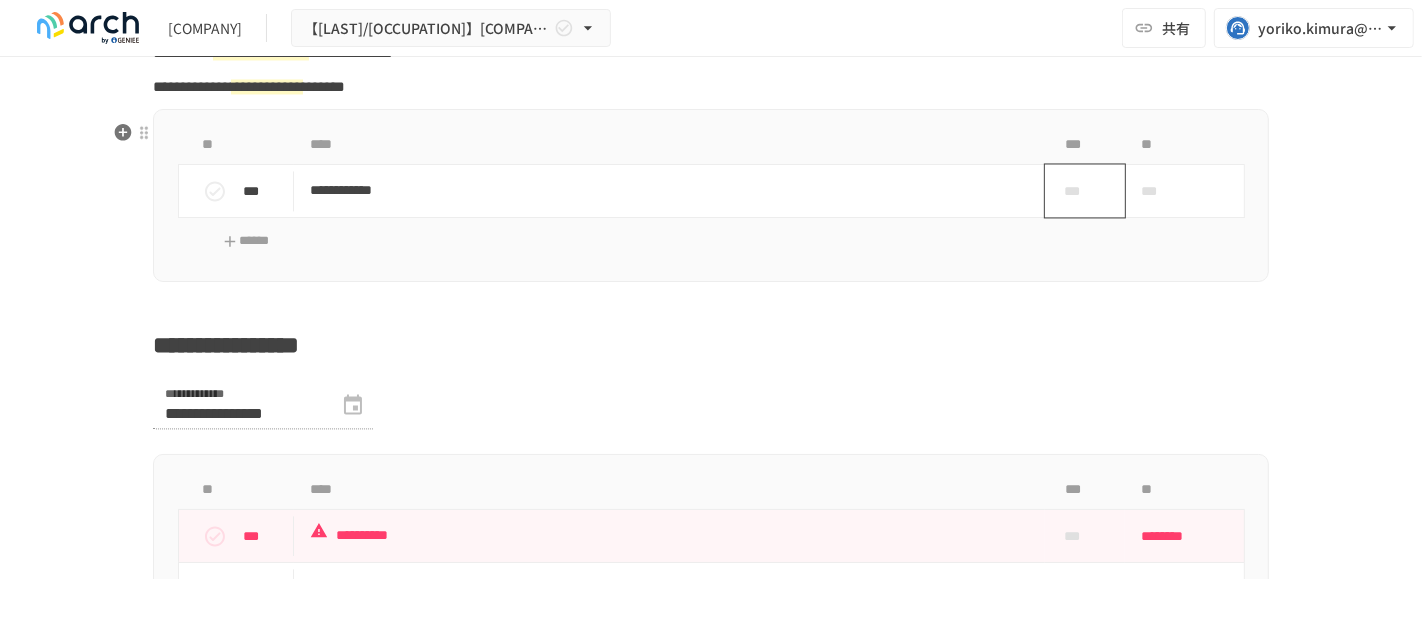 click on "***" at bounding box center [1077, 191] 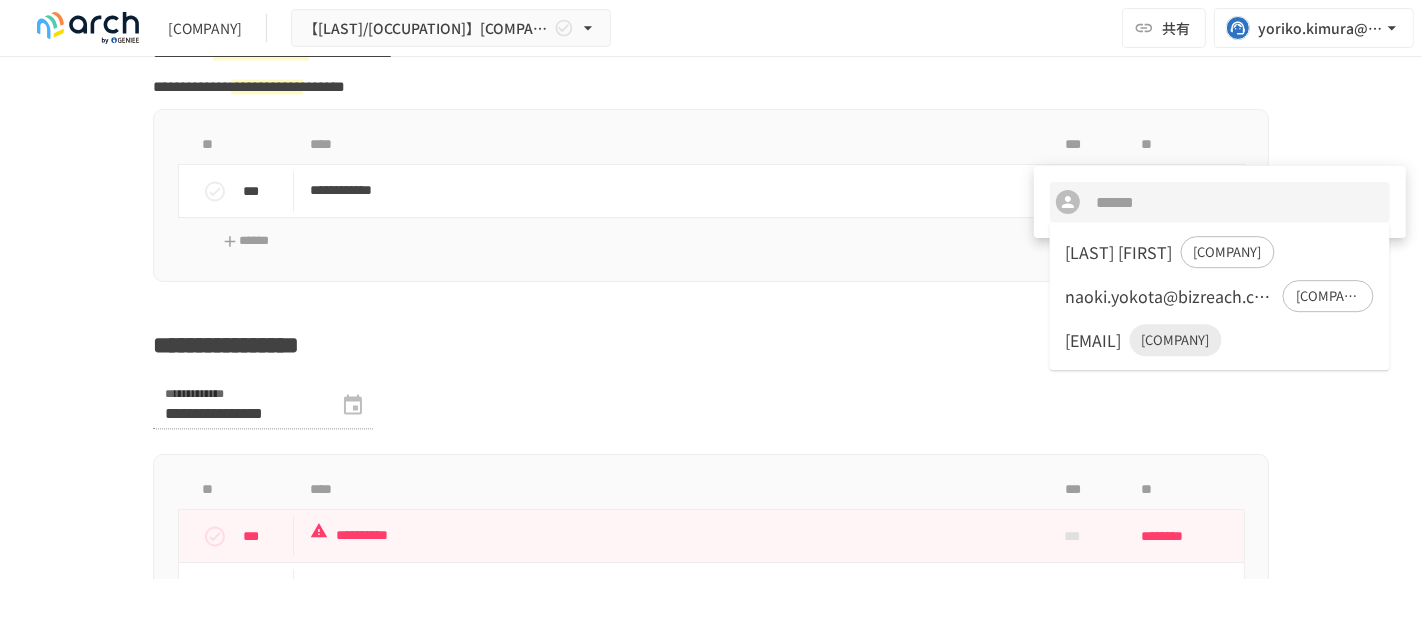 click on "[EMAIL] [COMPANY]" at bounding box center [1220, 340] 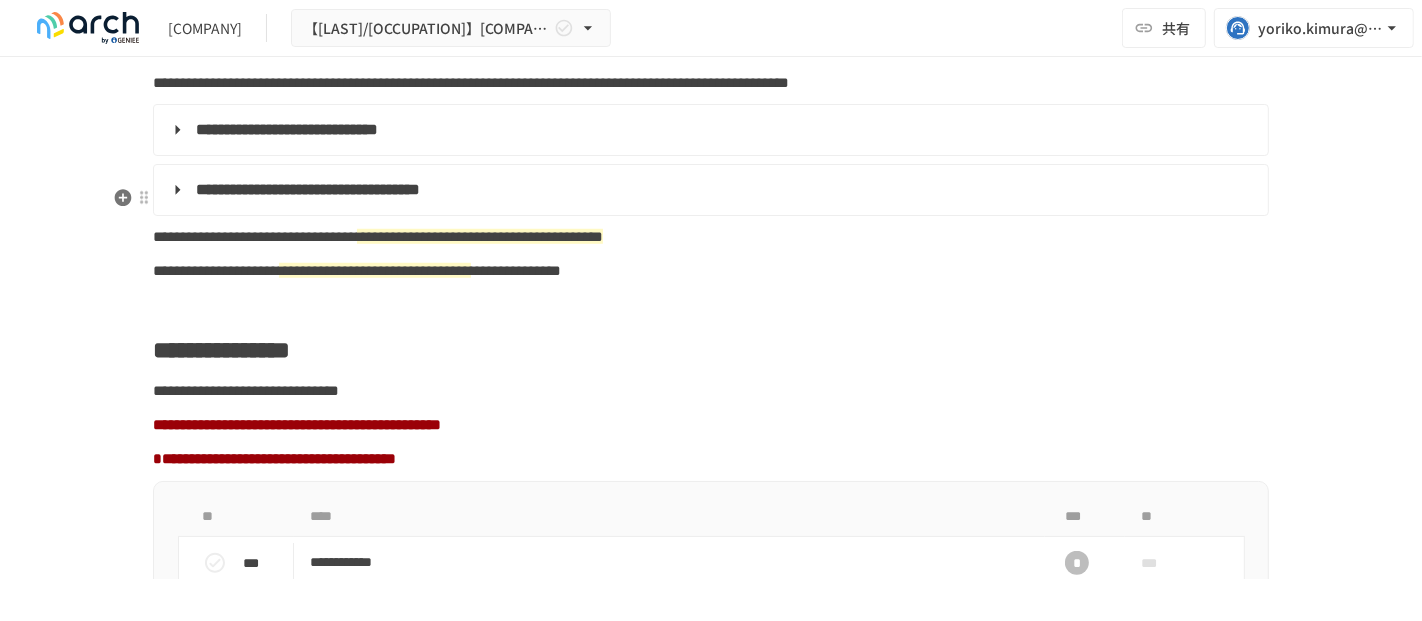 scroll, scrollTop: 1555, scrollLeft: 0, axis: vertical 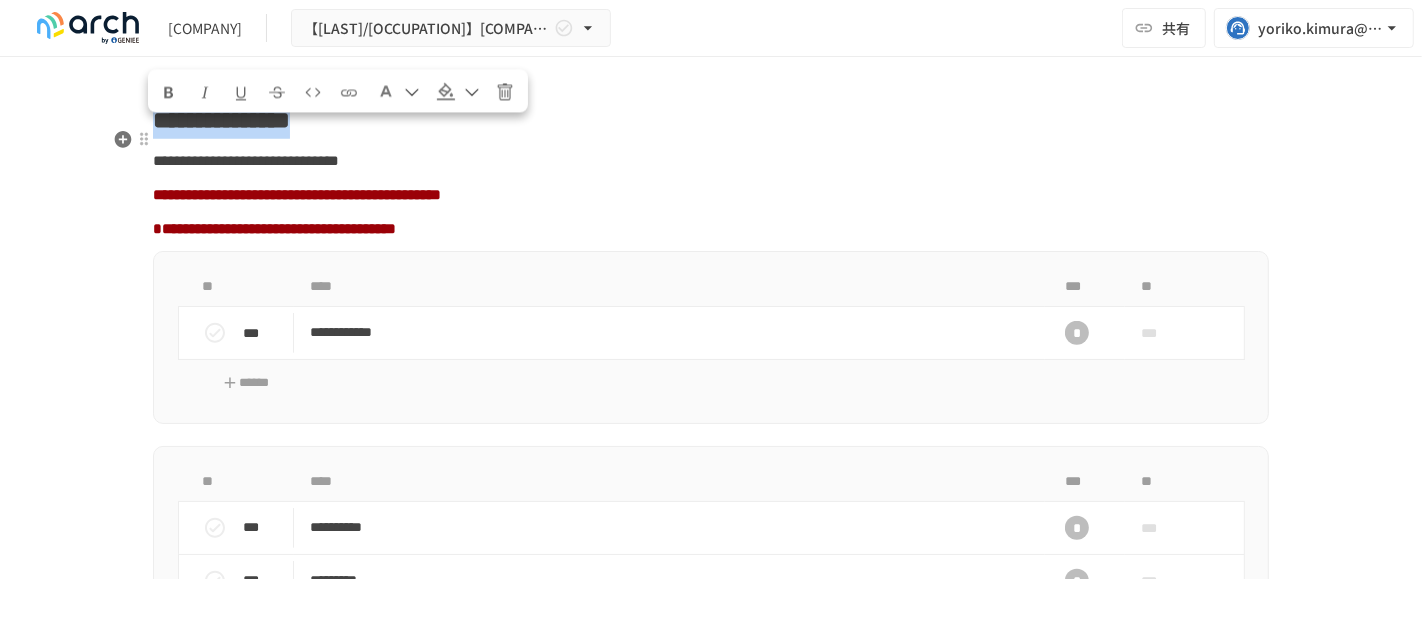 drag, startPoint x: 154, startPoint y: 136, endPoint x: 506, endPoint y: 147, distance: 352.17184 